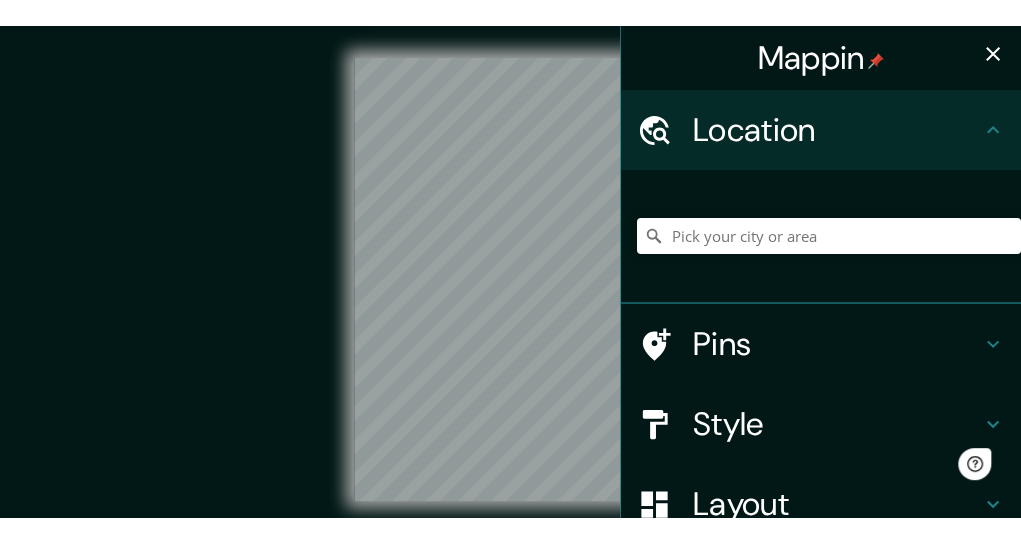 scroll, scrollTop: 0, scrollLeft: 0, axis: both 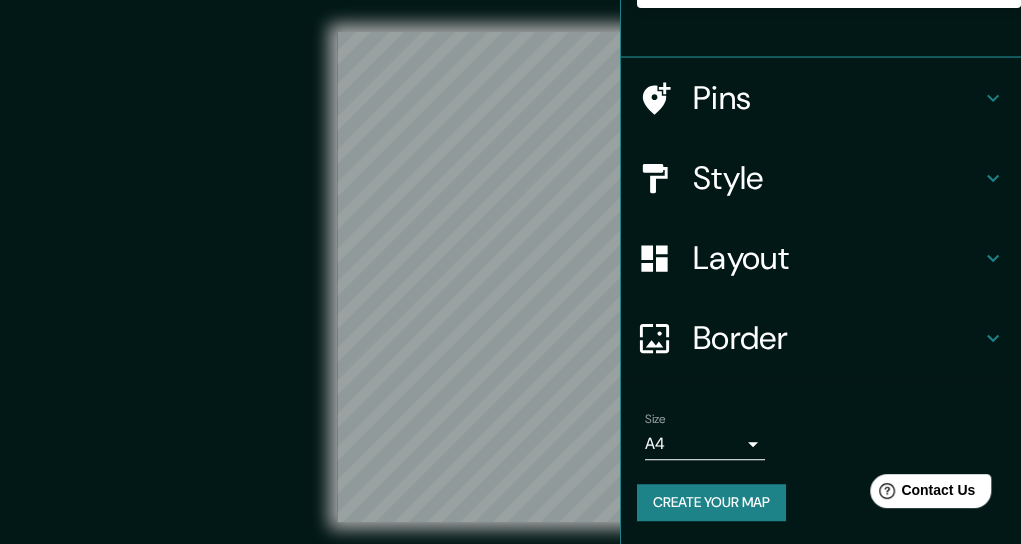 click on "Create your map" at bounding box center [711, 502] 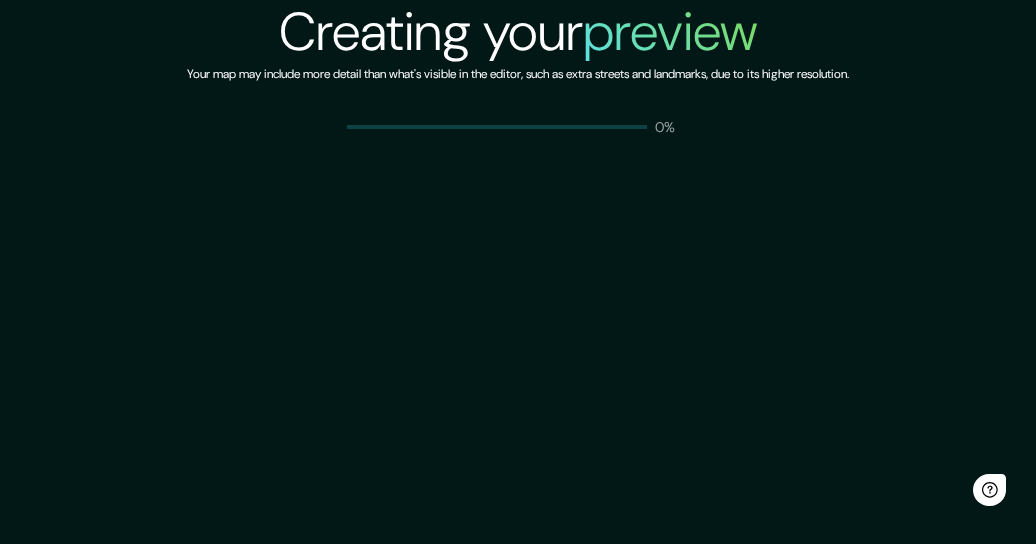 scroll, scrollTop: 0, scrollLeft: 0, axis: both 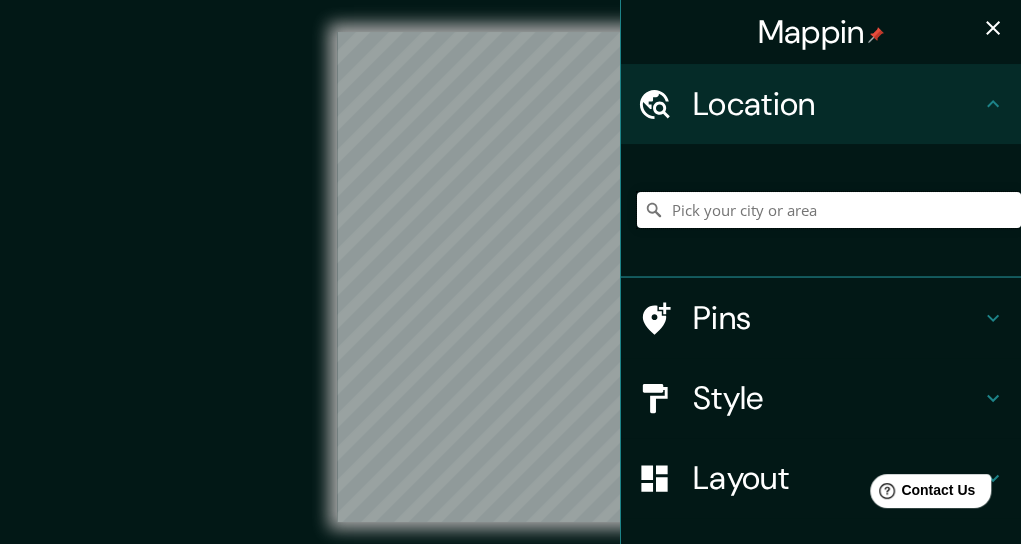 click at bounding box center (829, 210) 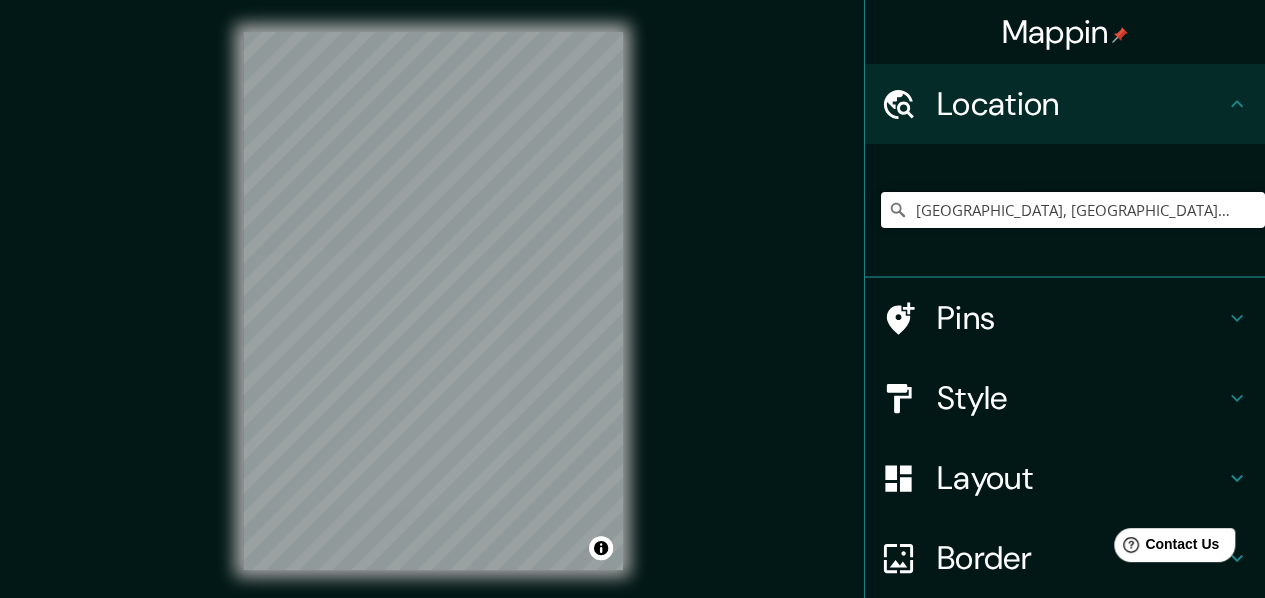 type on "Casablanca, Casablanca-Settat, Marruecos" 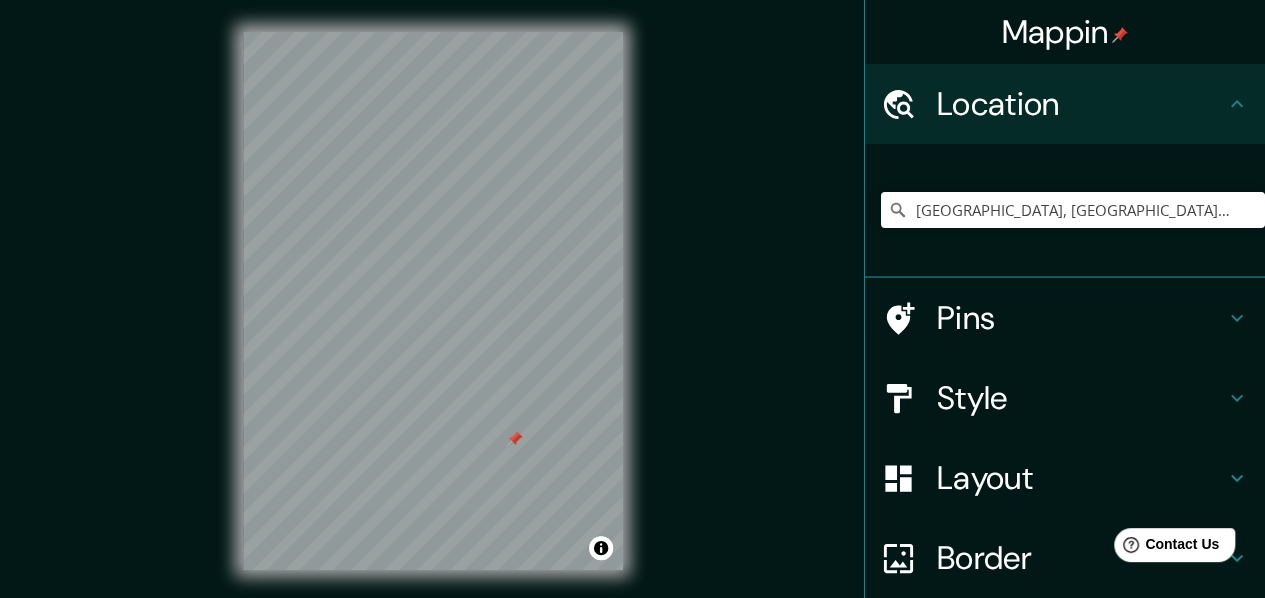 click at bounding box center [514, 439] 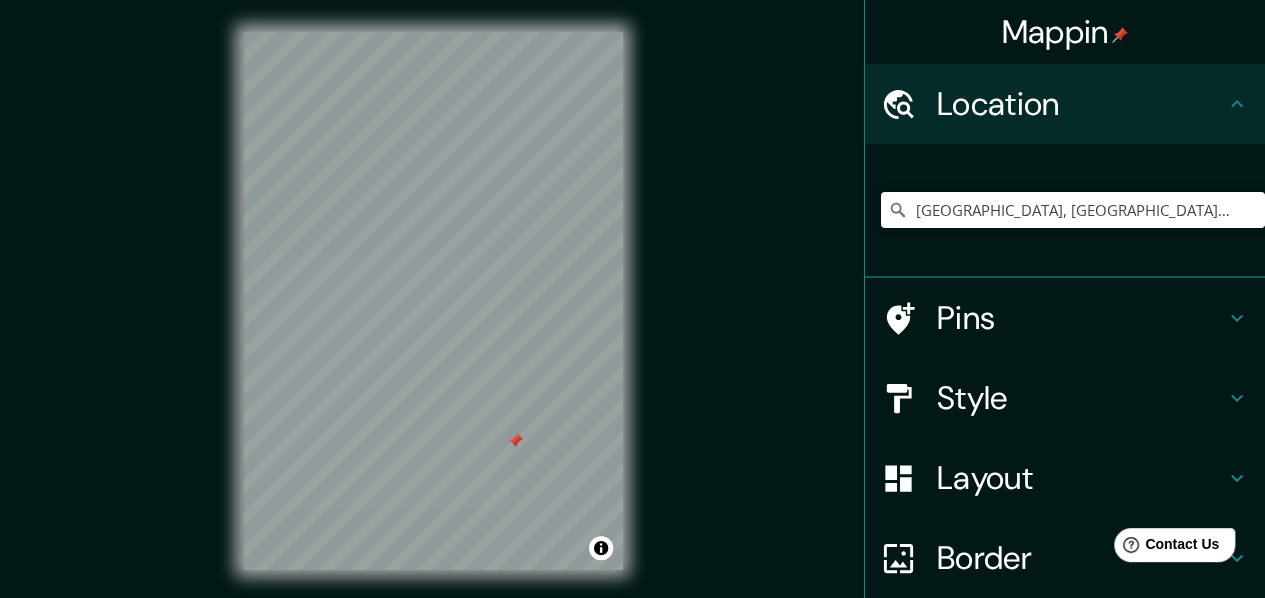 click on "Pins" at bounding box center (1081, 318) 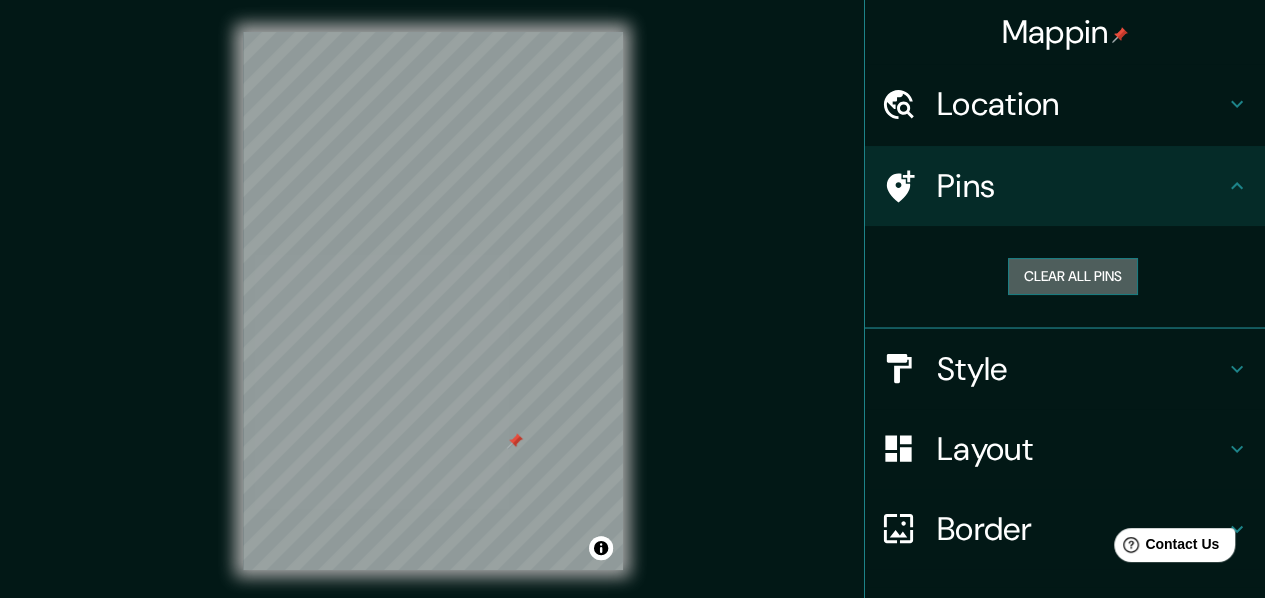 click on "Clear all pins" at bounding box center [1073, 276] 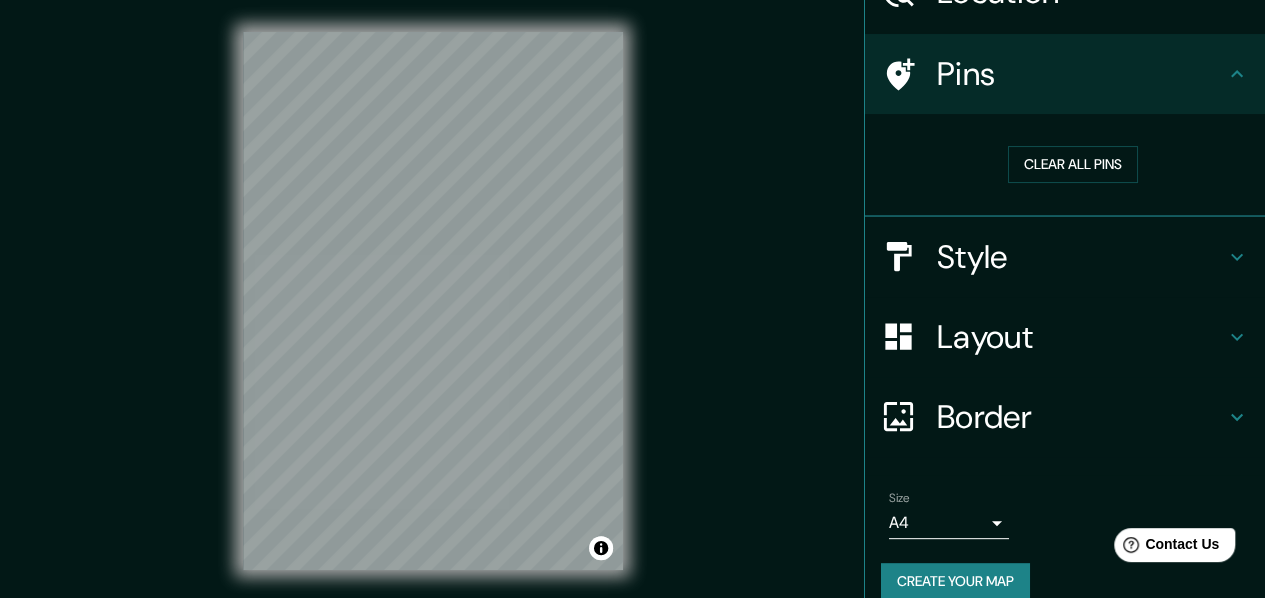 scroll, scrollTop: 136, scrollLeft: 0, axis: vertical 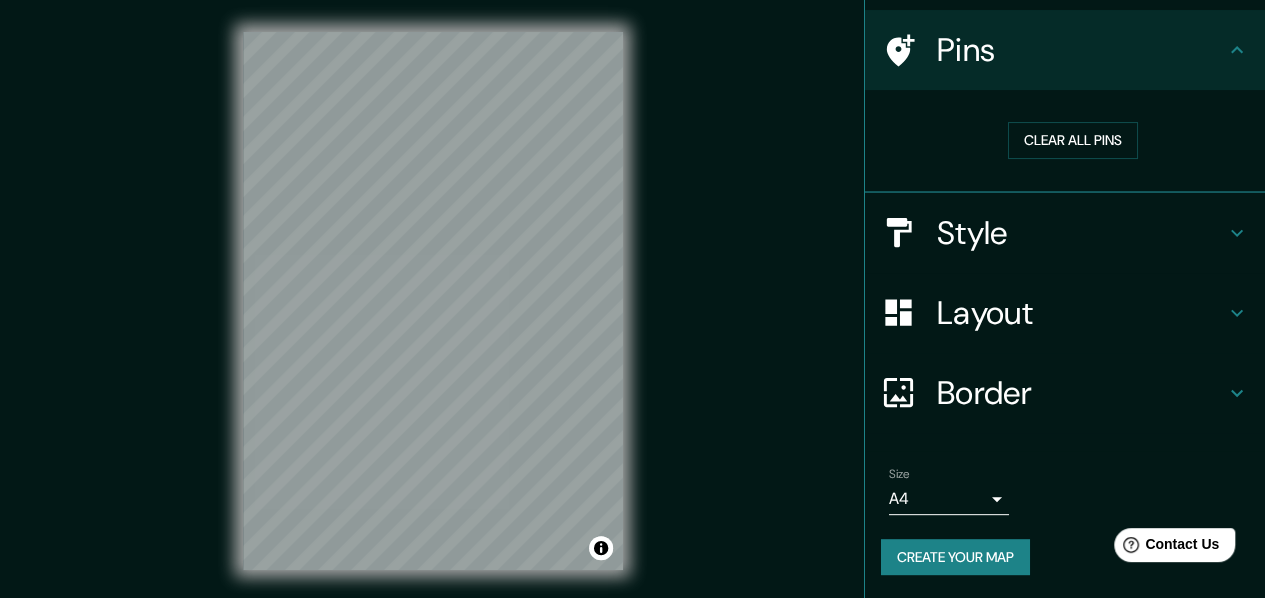 click on "Mappin Location Casablanca, Casablanca-Settat, Marruecos Casablanca  Casablanca-Settat, Marruecos Casablanca-Settat  Marruecos Casa de Campo  Madrid, Madrid, España Casanare  Colombia Casas Adobes  Arizona, Estados Unidos Pins Clear all pins Style Layout Border Choose a border.  Hint : you can make layers of the frame opaque to create some cool effects. None Simple Transparent Fancy Size A4 single Create your map © Mapbox   © OpenStreetMap   Improve this map Any problems, suggestions, or concerns please email    help@mappin.pro . . ." at bounding box center (632, 299) 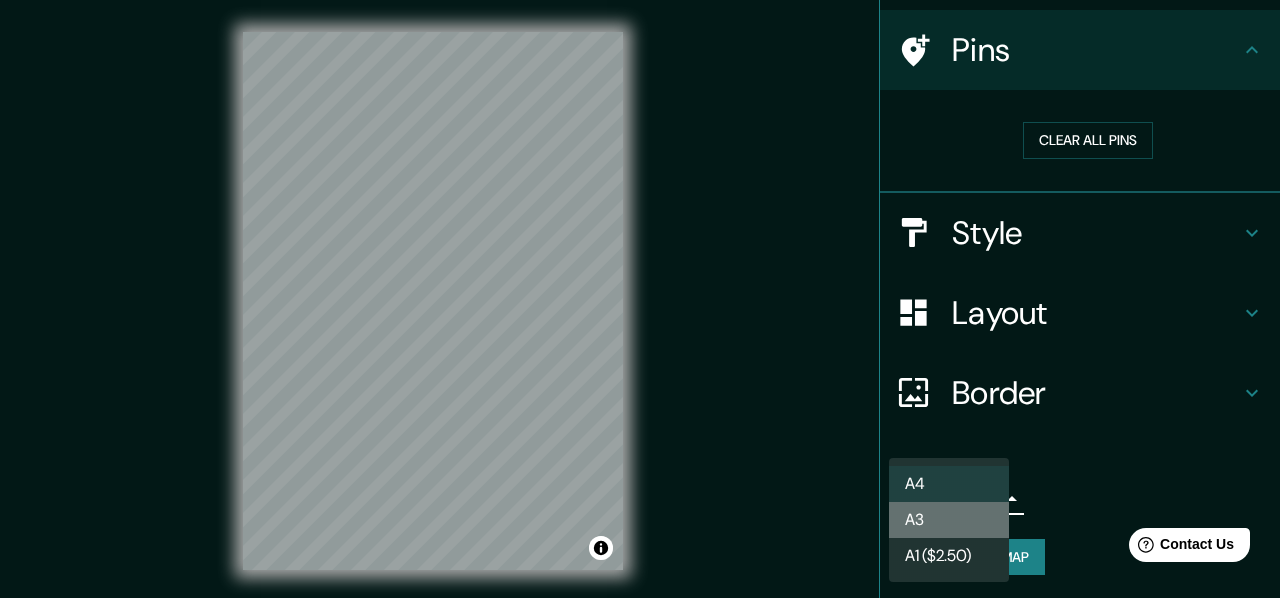 click on "A3" at bounding box center [949, 520] 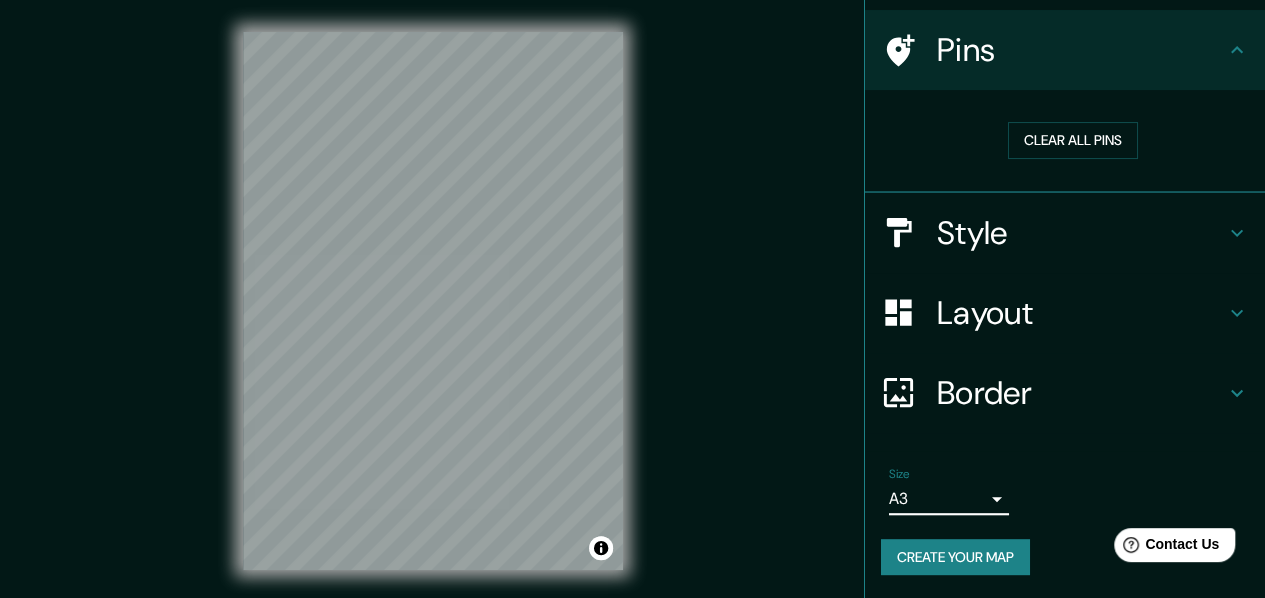 click on "Create your map" at bounding box center [955, 557] 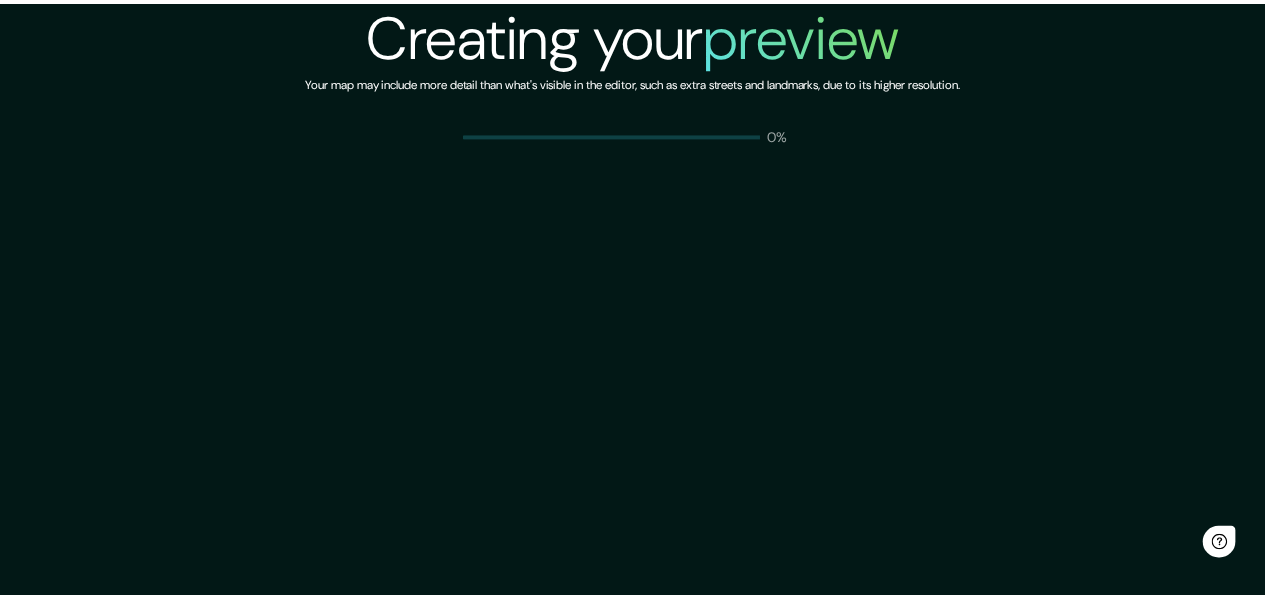 scroll, scrollTop: 0, scrollLeft: 0, axis: both 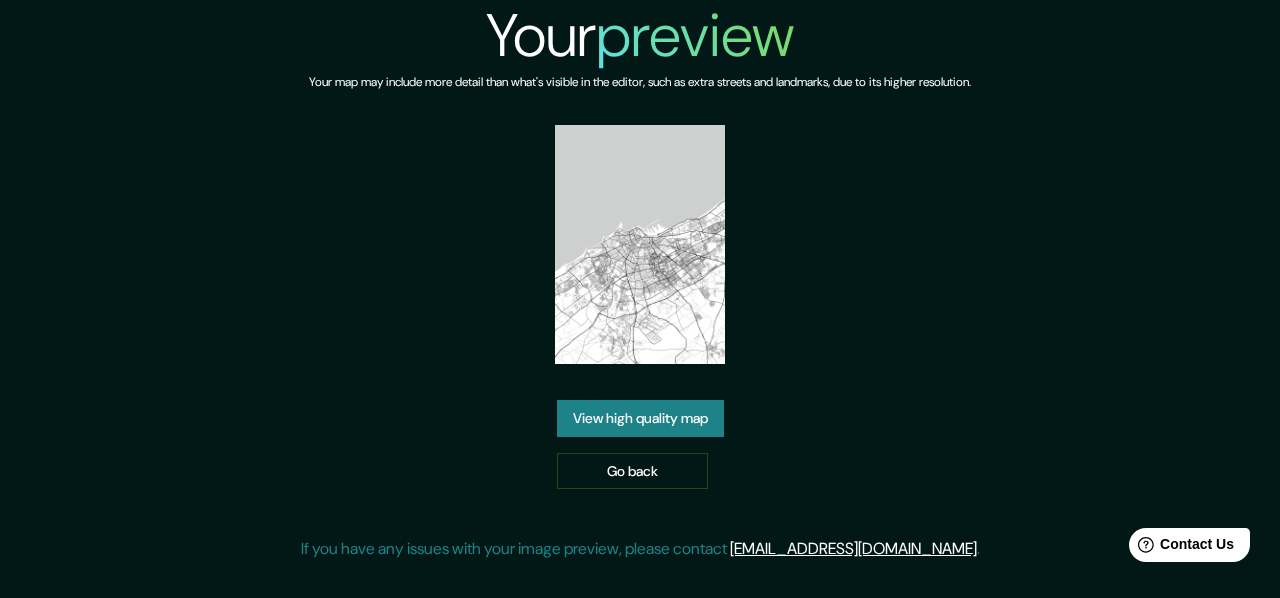 click at bounding box center (639, 244) 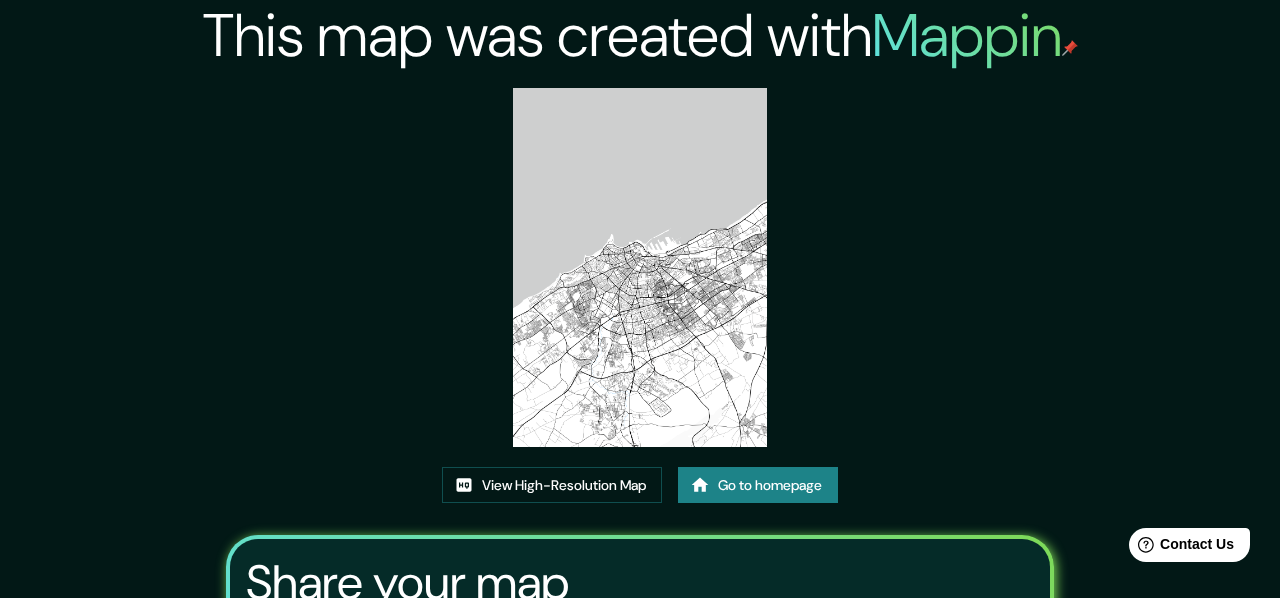 click on "This map was created with  Mappin View High-Resolution Map Go to homepage Share your map Send your custom map to friends and let them design their own with Mappin — share this link to give them access. https://app.mappin.pro/map/5719b947c813968e24e0ad190c4805e2a0898978?utm_source=link&utm_campaign=v1&utm_medium=share Copy ​ Maps link valid for 60 days. If you have any problems getting your image preview, please contact    help@mappin.pro ." at bounding box center [640, 417] 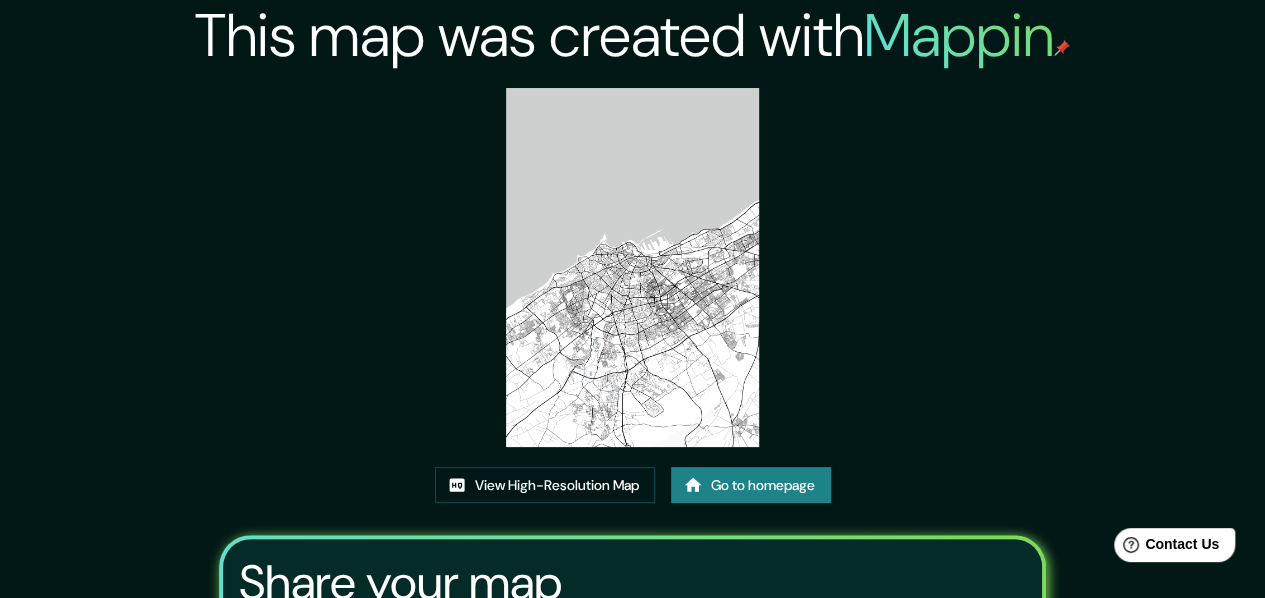 click at bounding box center [633, 267] 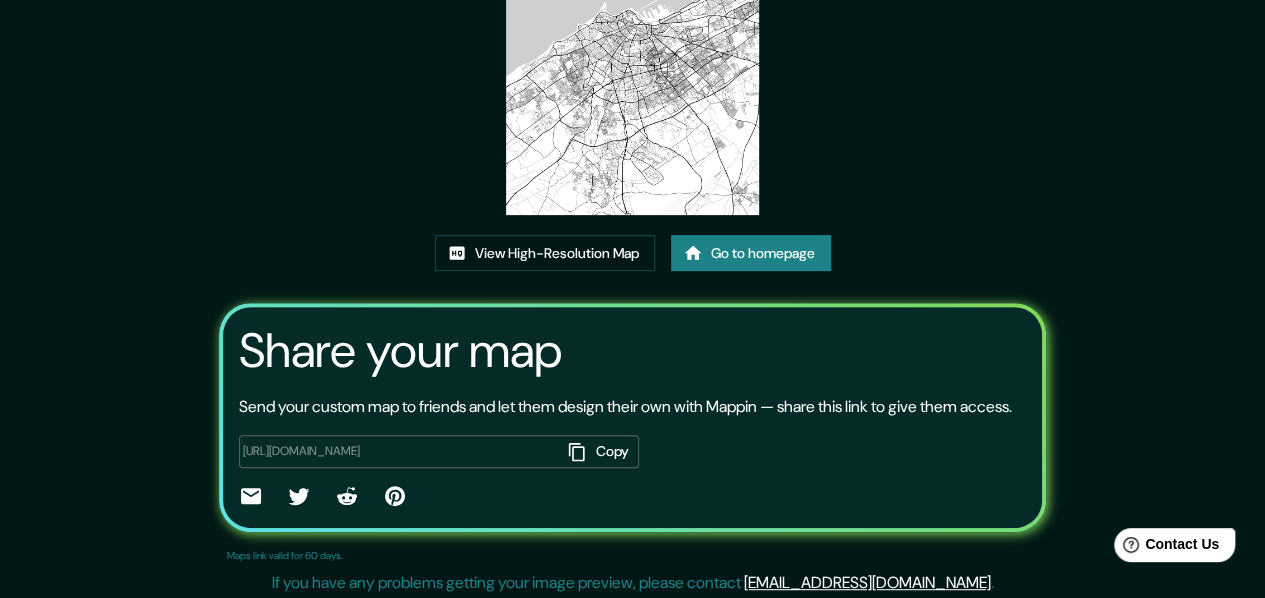 scroll, scrollTop: 160, scrollLeft: 0, axis: vertical 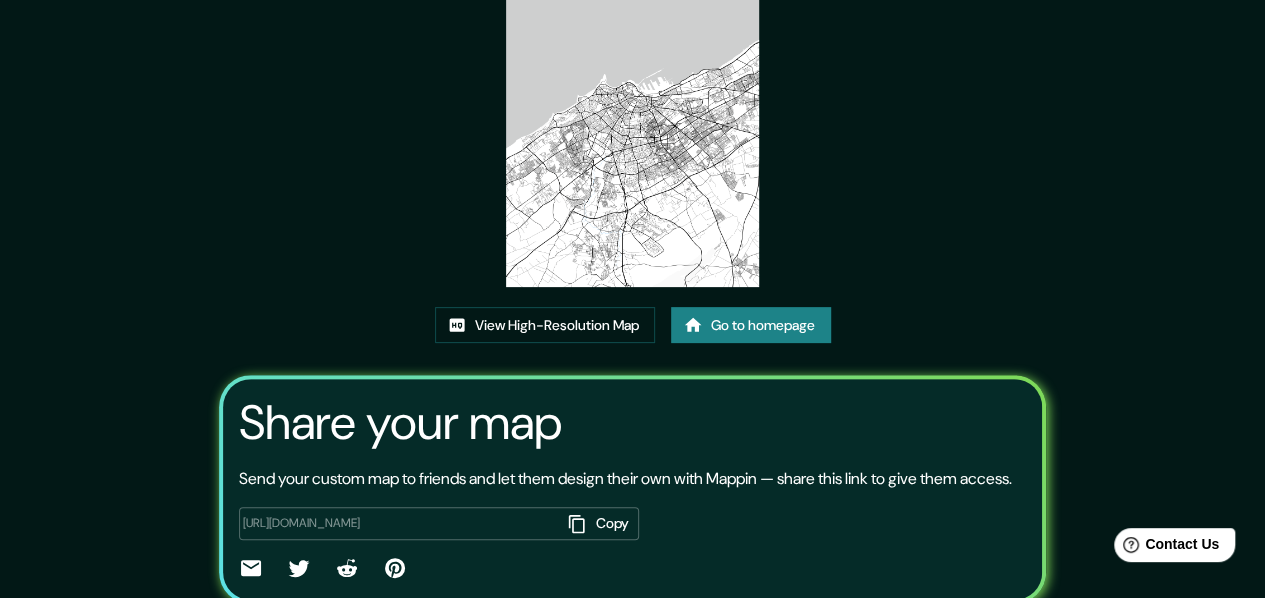 click on "This map was created with  Mappin View High-Resolution Map Go to homepage Share your map Send your custom map to friends and let them design their own with Mappin — share this link to give them access. https://app.mappin.pro/map/5719b947c813968e24e0ad190c4805e2a0898978?utm_source=link&utm_campaign=v1&utm_medium=share Copy ​ Maps link valid for 60 days. If you have any problems getting your image preview, please contact    help@mappin.pro ." at bounding box center [632, 257] 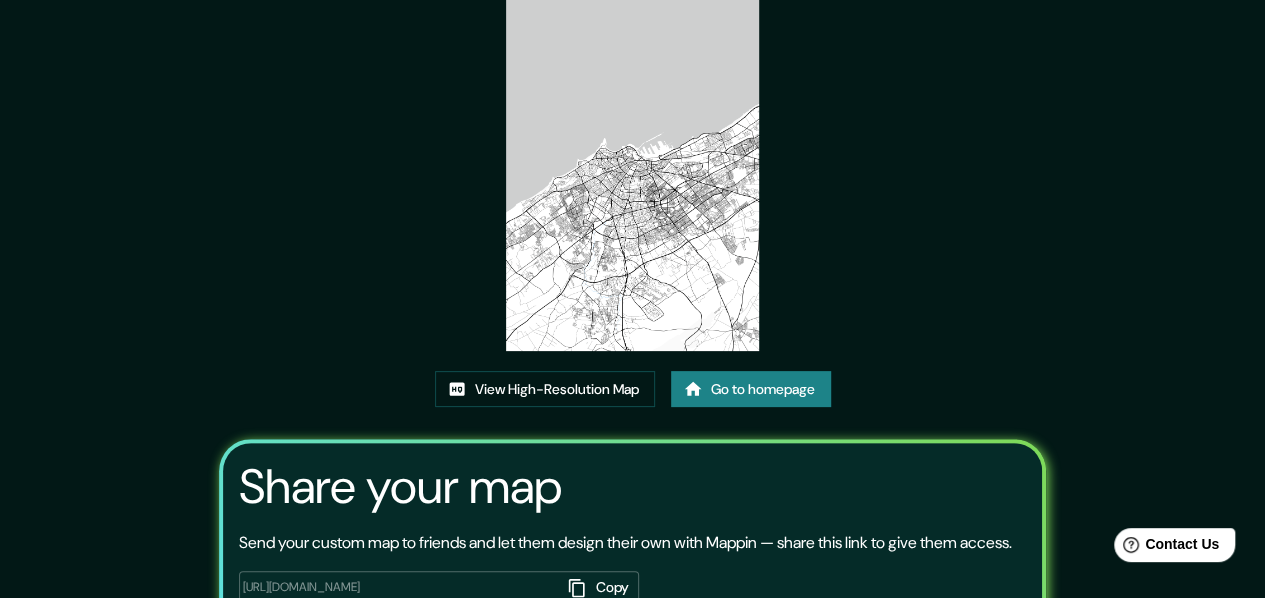 scroll, scrollTop: 94, scrollLeft: 0, axis: vertical 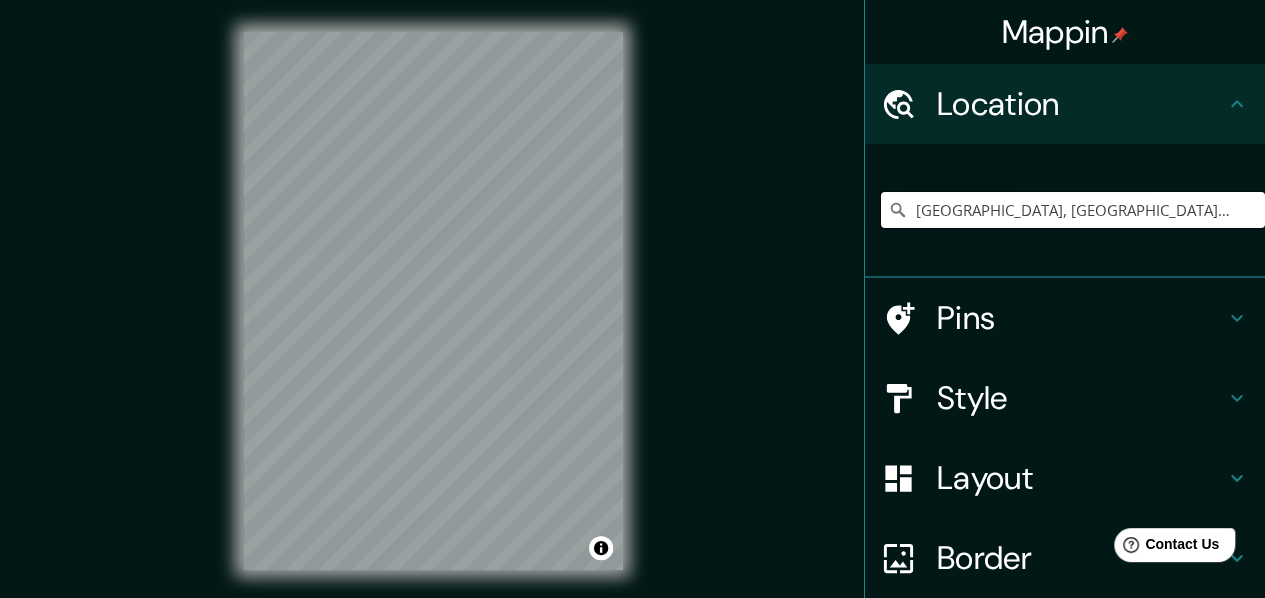 click on "[GEOGRAPHIC_DATA], [GEOGRAPHIC_DATA]-[GEOGRAPHIC_DATA], [GEOGRAPHIC_DATA]" at bounding box center [1073, 210] 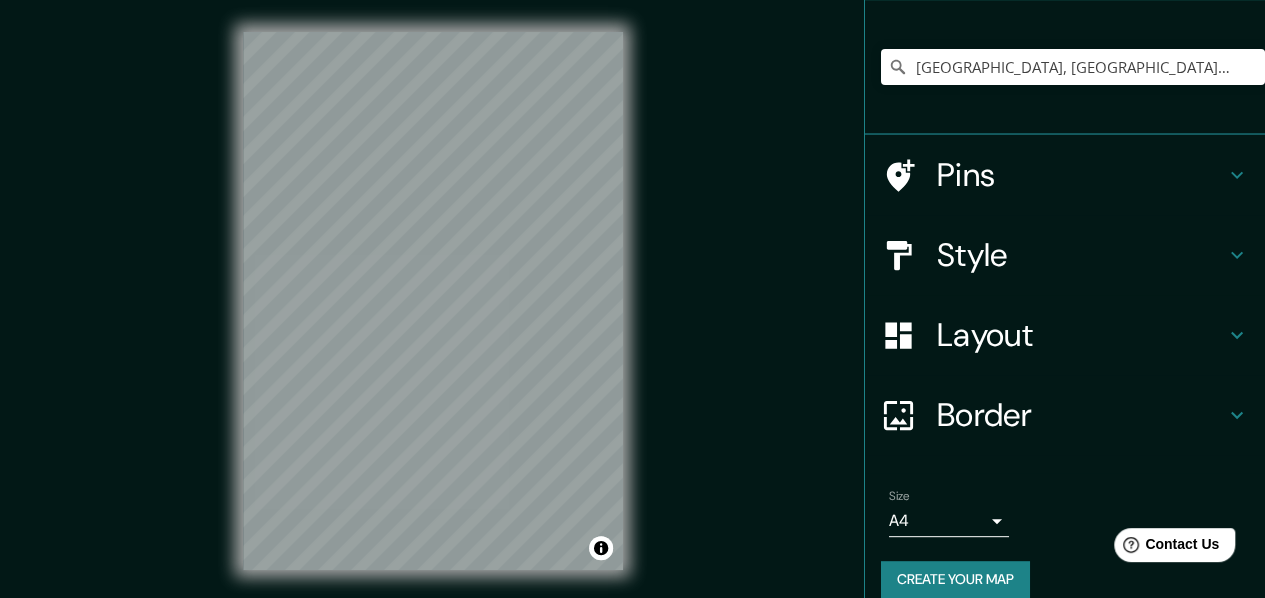 scroll, scrollTop: 166, scrollLeft: 0, axis: vertical 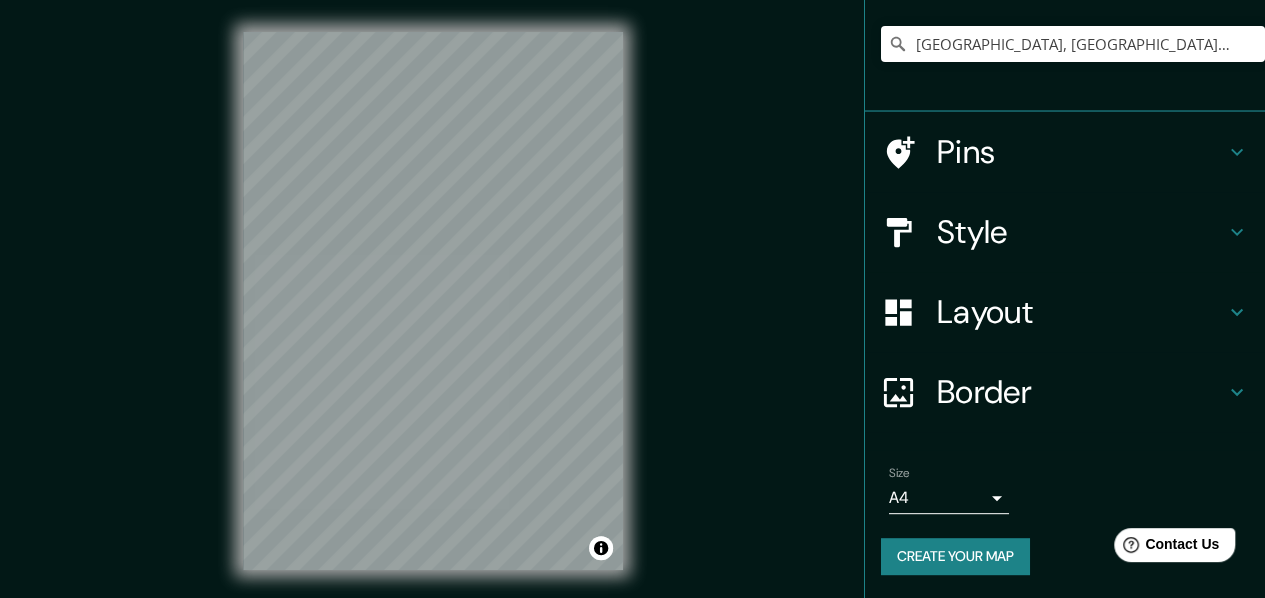click on "Mappin Location València, provincia de Valencia, España València  provincia de Valencia, España Valencia  Carabobo, Venezuela Valencia  California, Estados Unidos Valenciennes  Norte, Francia Valencina de la Concepción  provincia de Sevilla, España Pins Style Layout Border Choose a border.  Hint : you can make layers of the frame opaque to create some cool effects. None Simple Transparent Fancy Size A4 single Create your map © Mapbox   © OpenStreetMap   Improve this map Any problems, suggestions, or concerns please email    help@mappin.pro . . ." at bounding box center (632, 299) 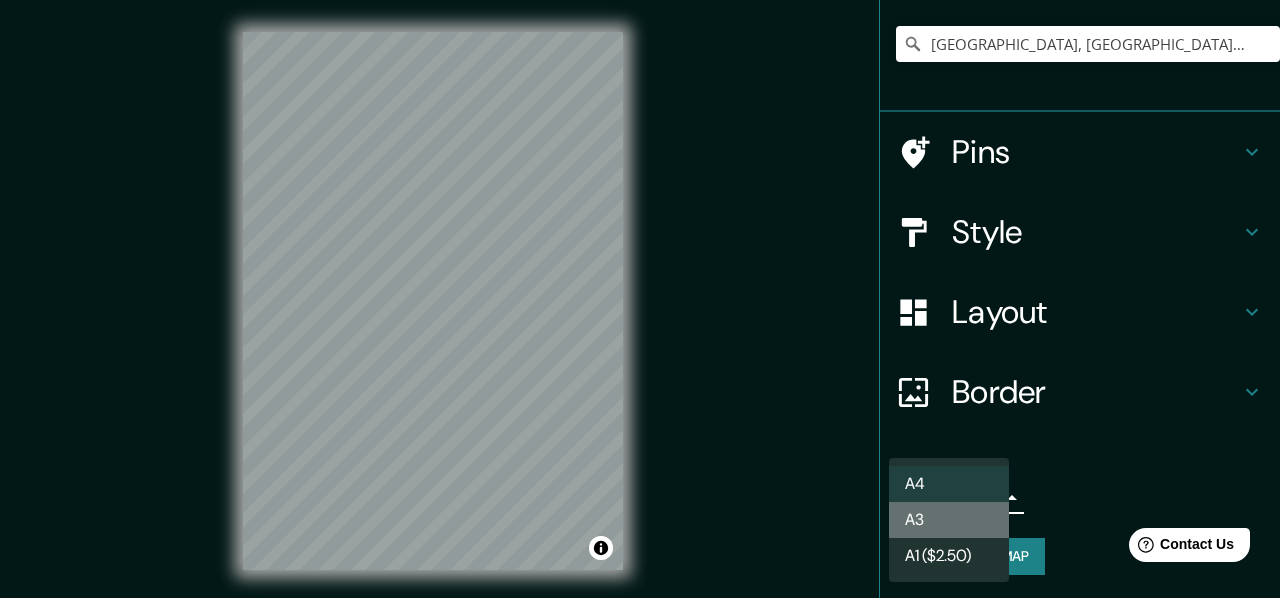 click on "A3" at bounding box center (949, 520) 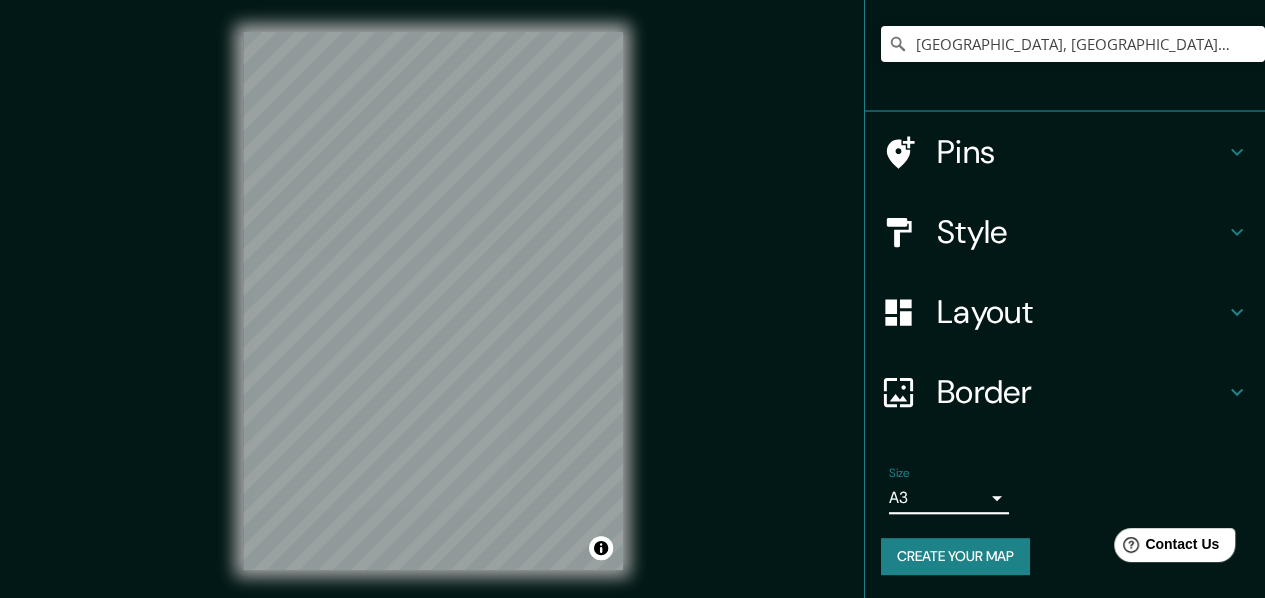 click on "Style" at bounding box center (1081, 232) 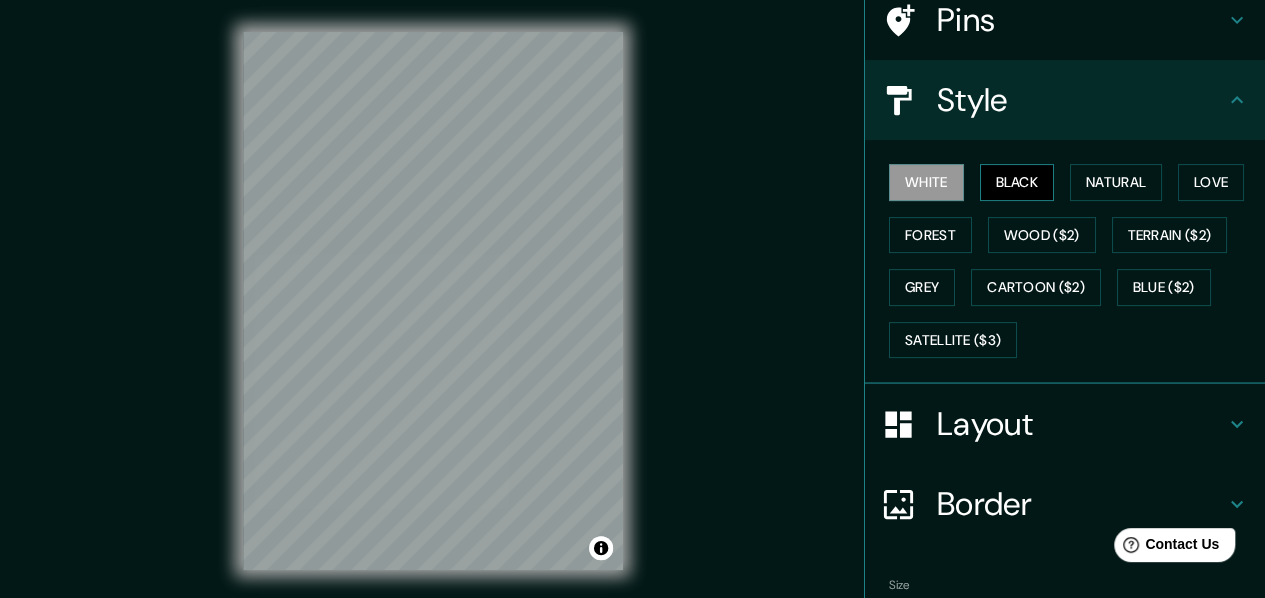 click on "Black" at bounding box center [1017, 182] 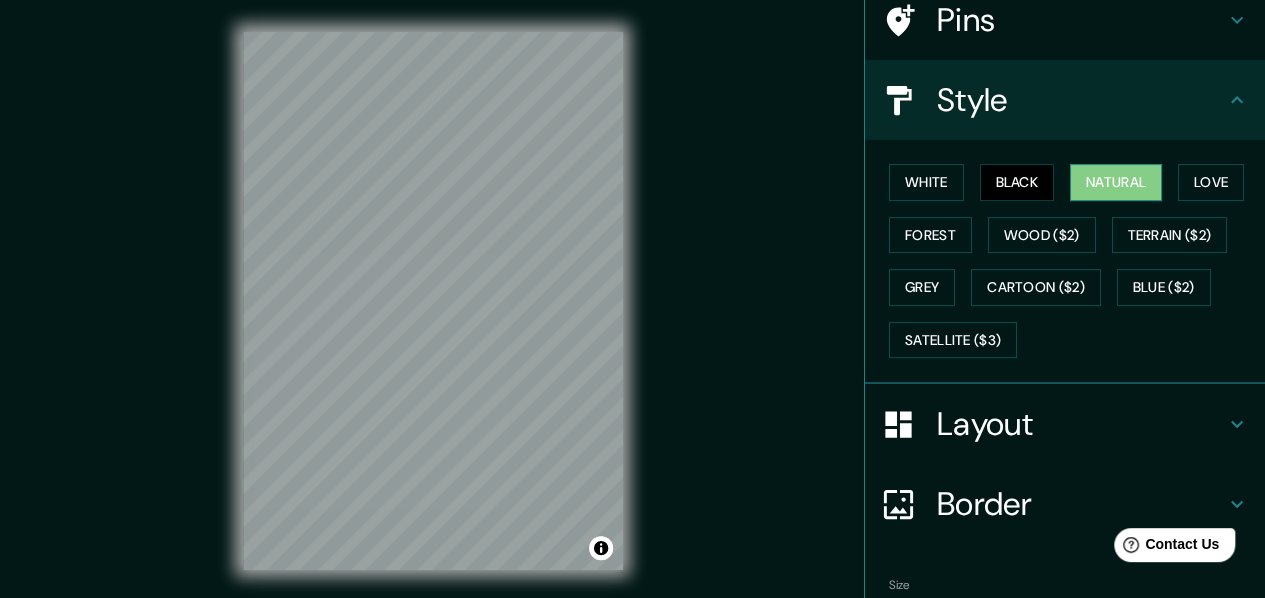 click on "Natural" at bounding box center [1116, 182] 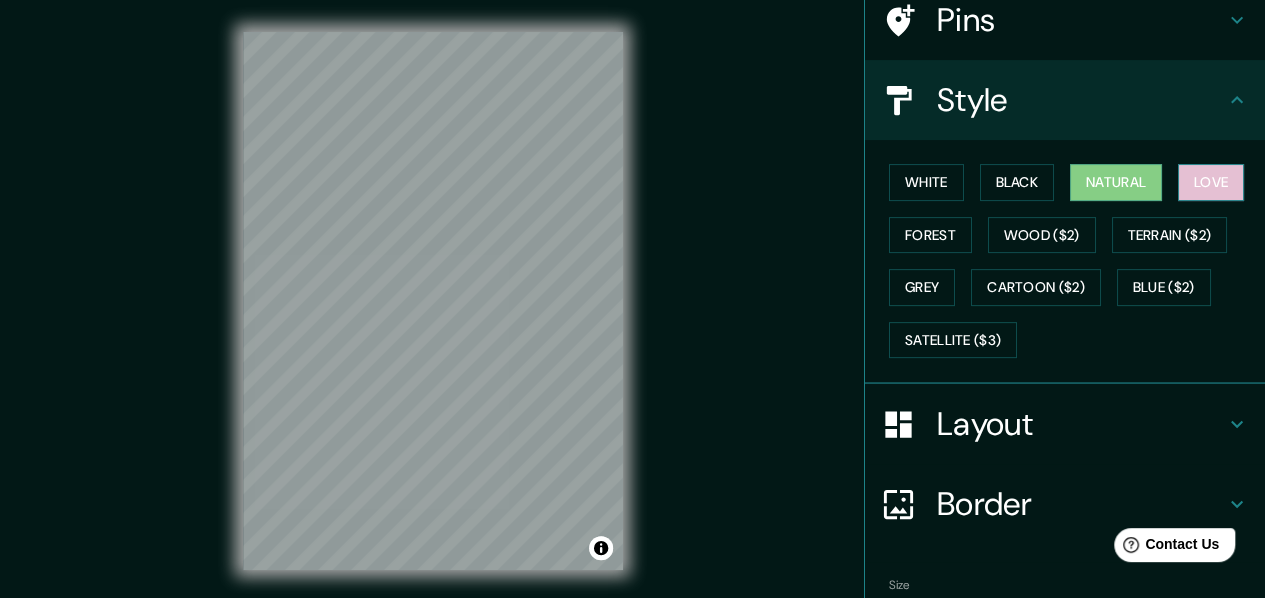click on "Love" at bounding box center (1211, 182) 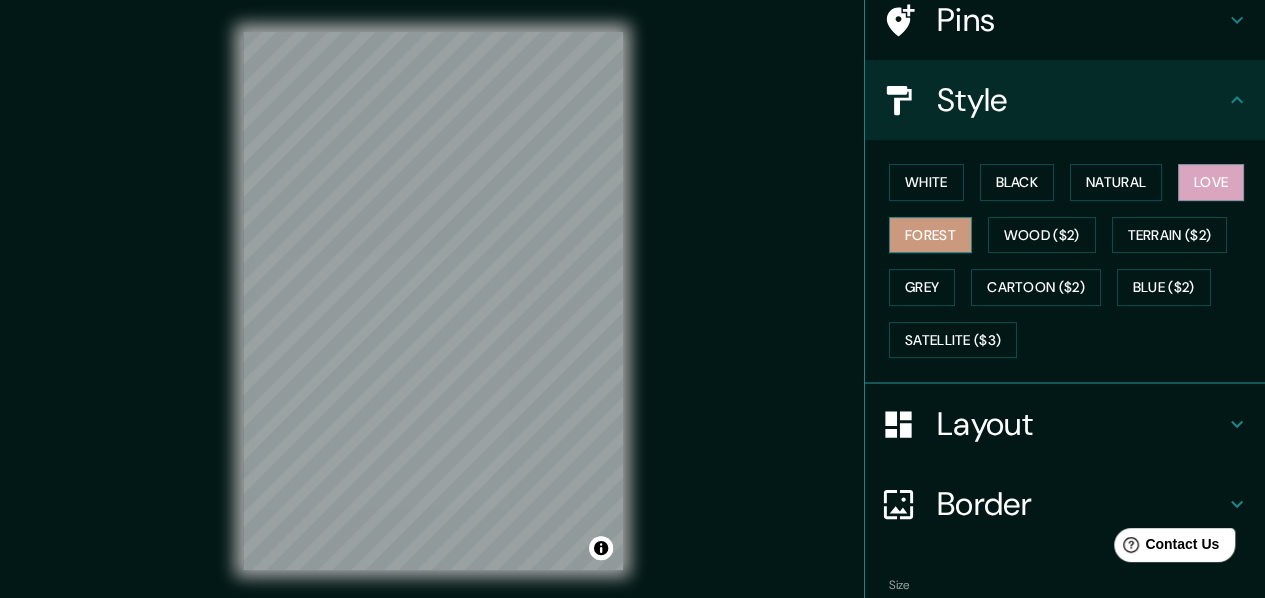 click on "Forest" at bounding box center (930, 235) 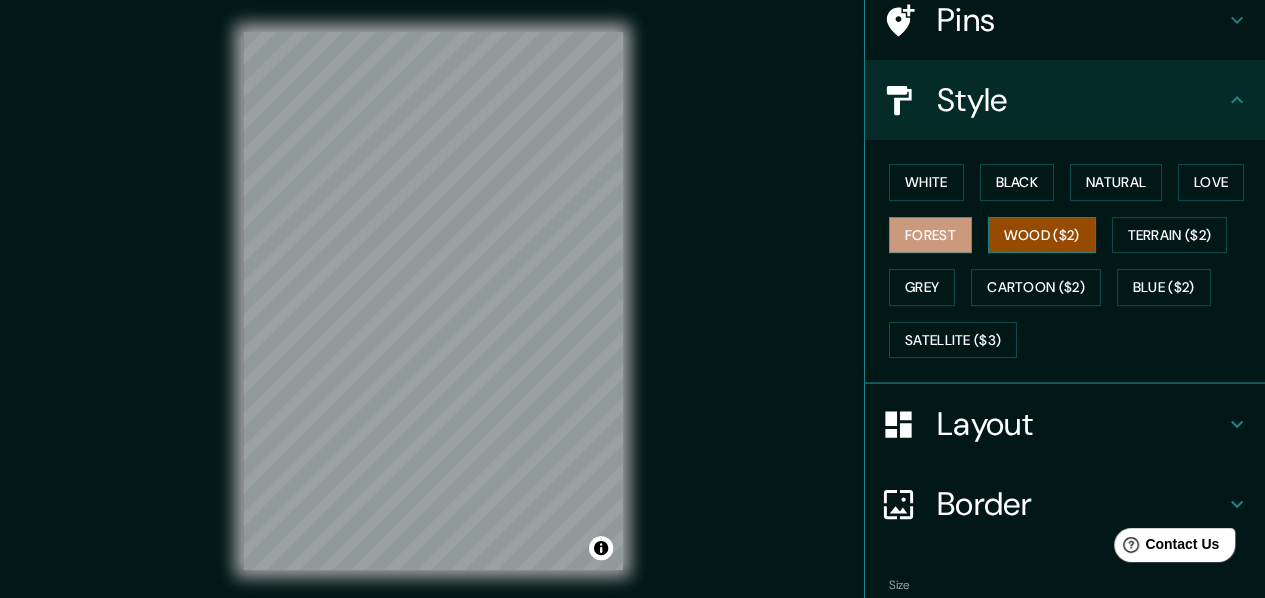 click on "Wood ($2)" at bounding box center [1042, 235] 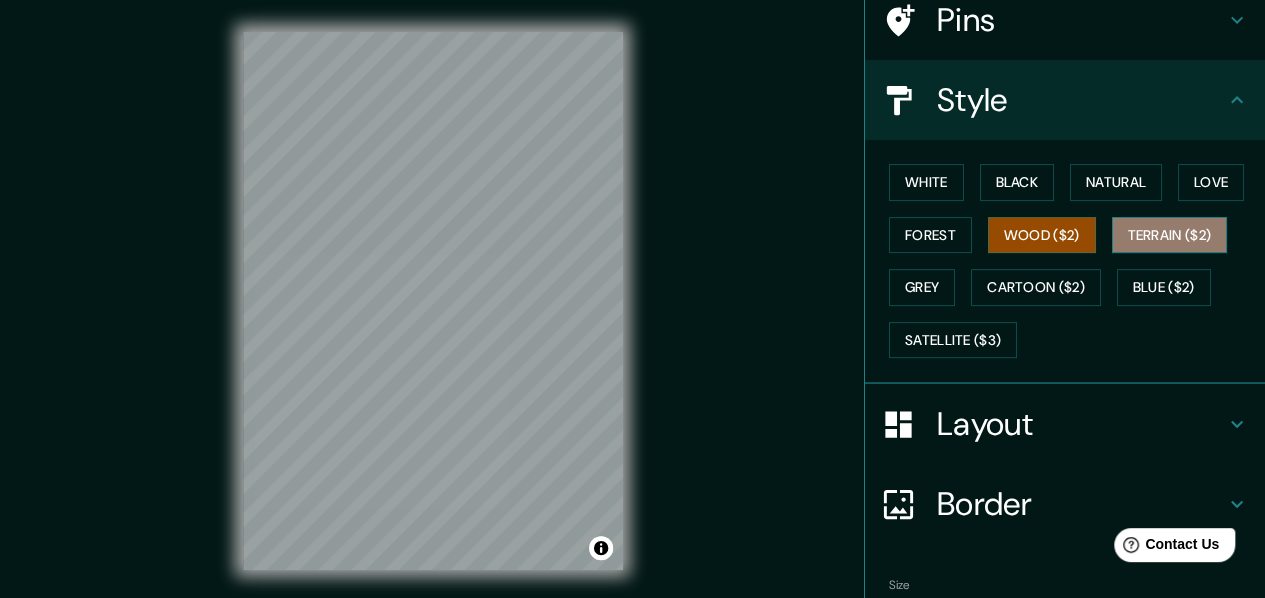 click on "Terrain ($2)" at bounding box center (1170, 235) 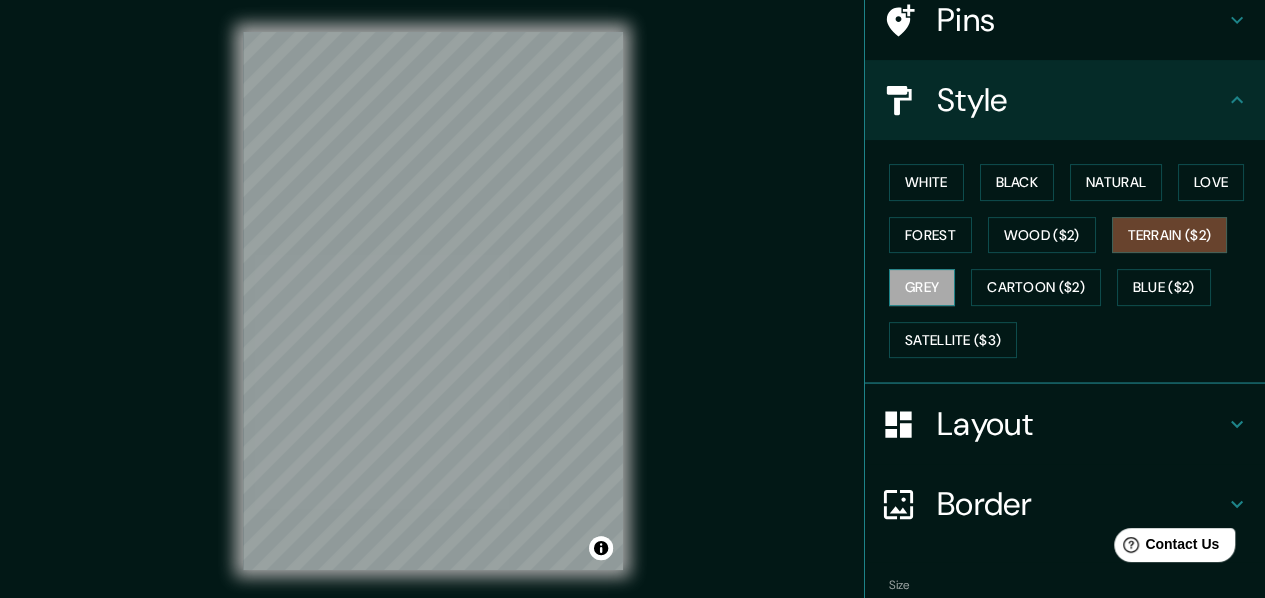 click on "Grey" at bounding box center (922, 287) 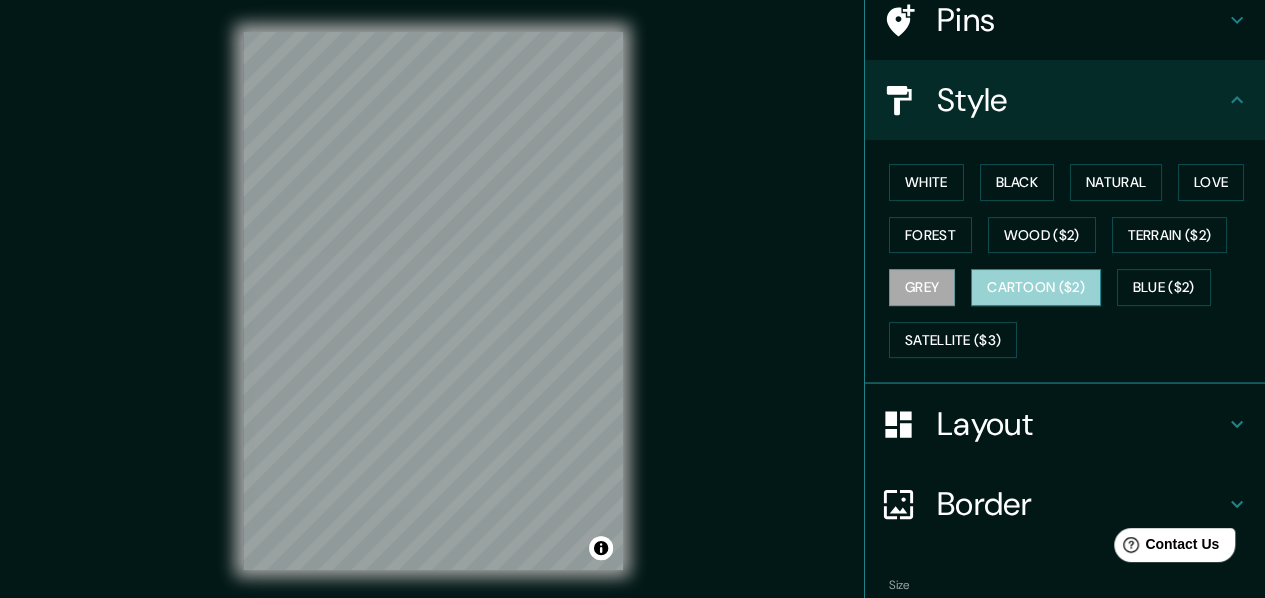 click on "Cartoon ($2)" at bounding box center [1036, 287] 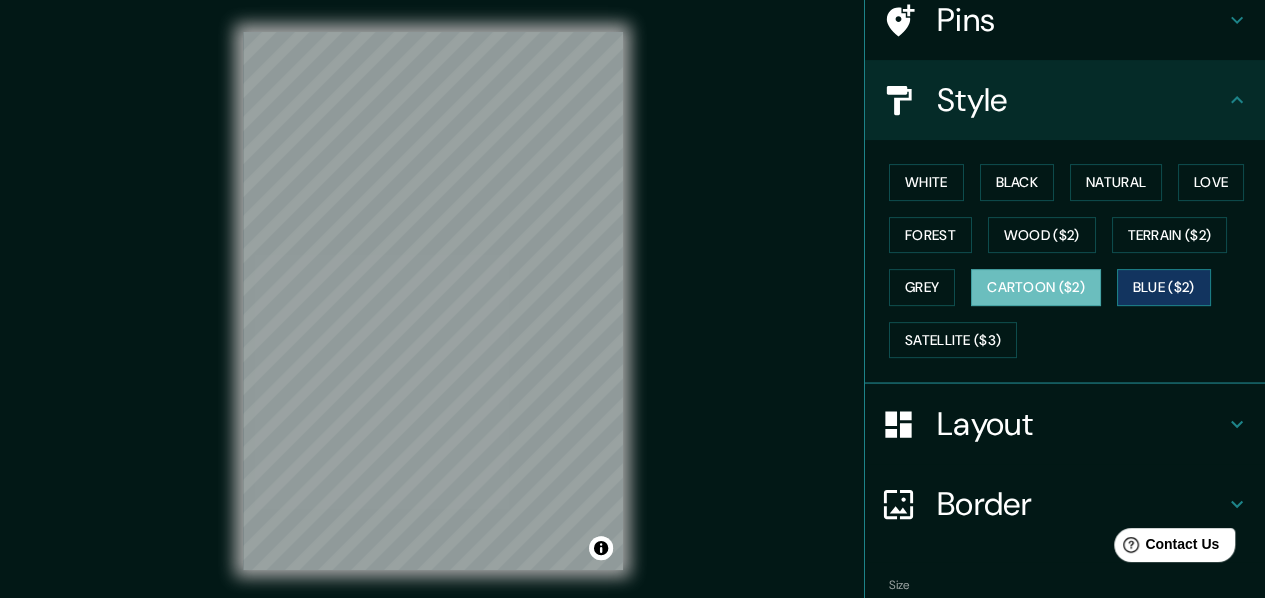 click on "Blue ($2)" at bounding box center [1164, 287] 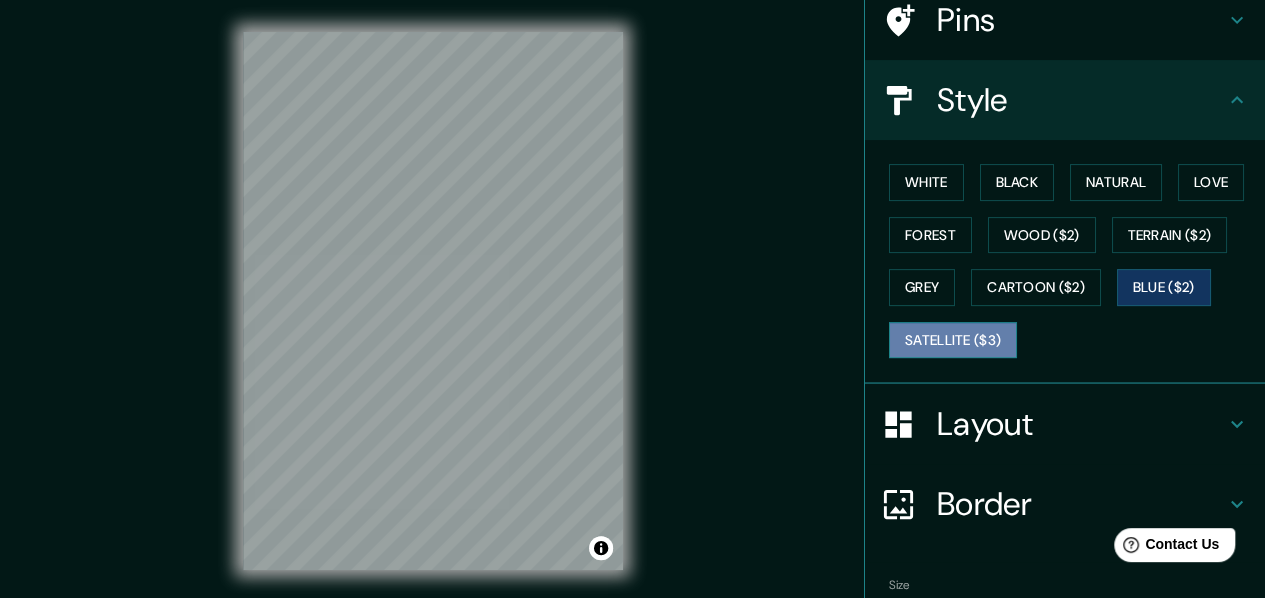 click on "Satellite ($3)" at bounding box center (953, 340) 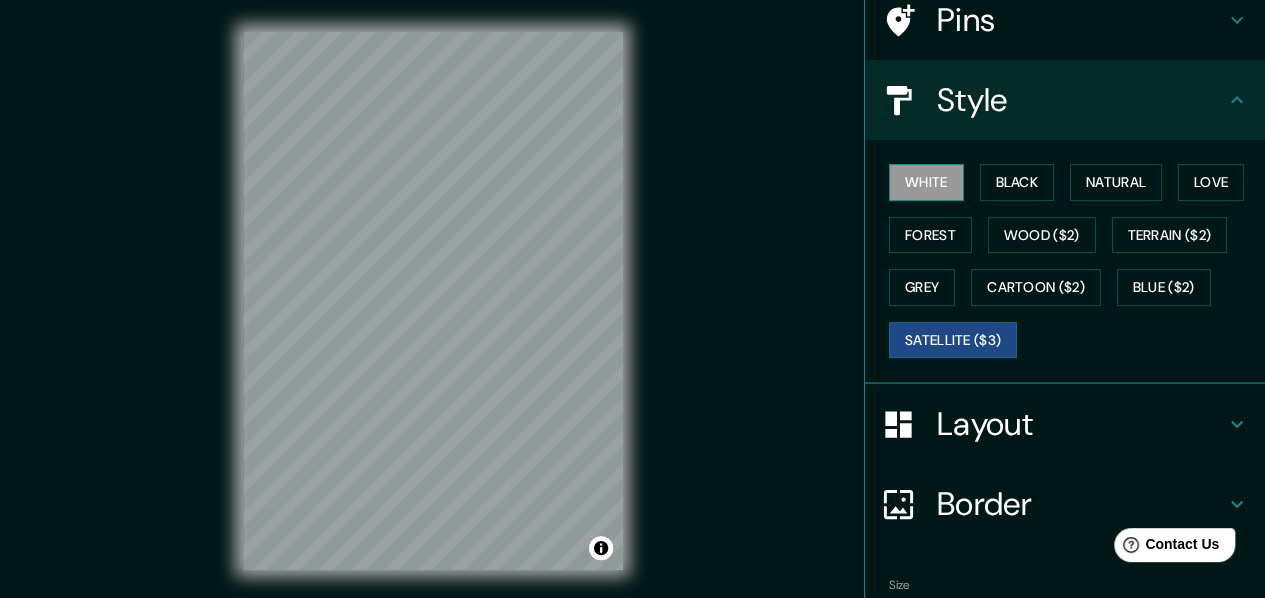 click on "White" at bounding box center (926, 182) 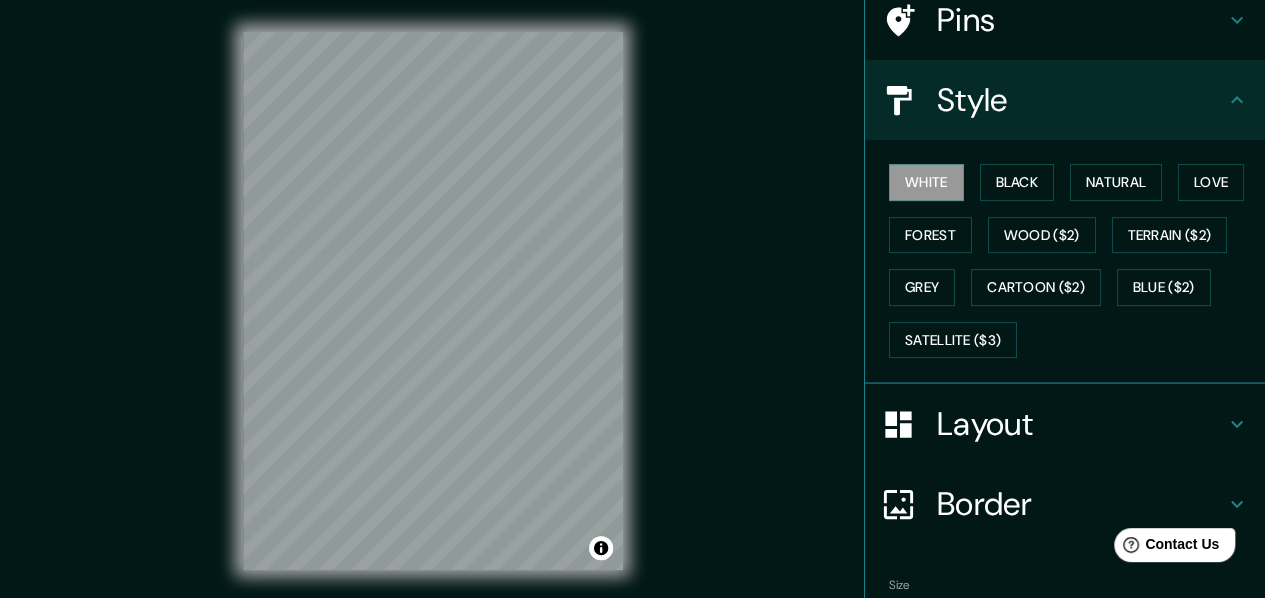 scroll, scrollTop: 276, scrollLeft: 0, axis: vertical 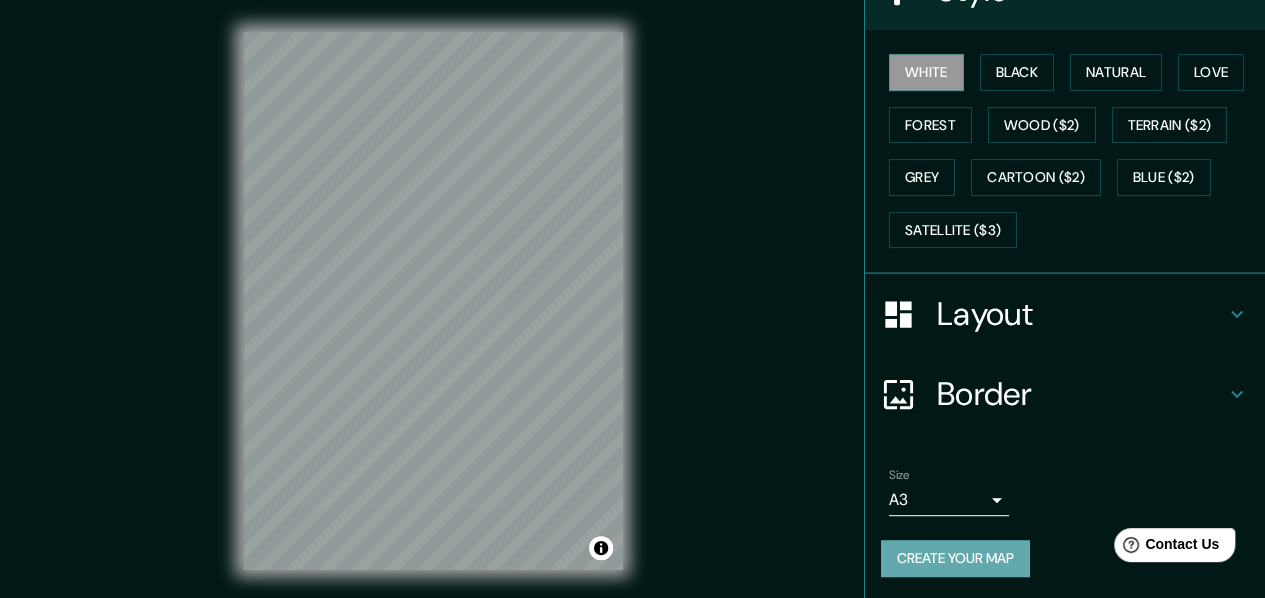 click on "Create your map" at bounding box center [955, 558] 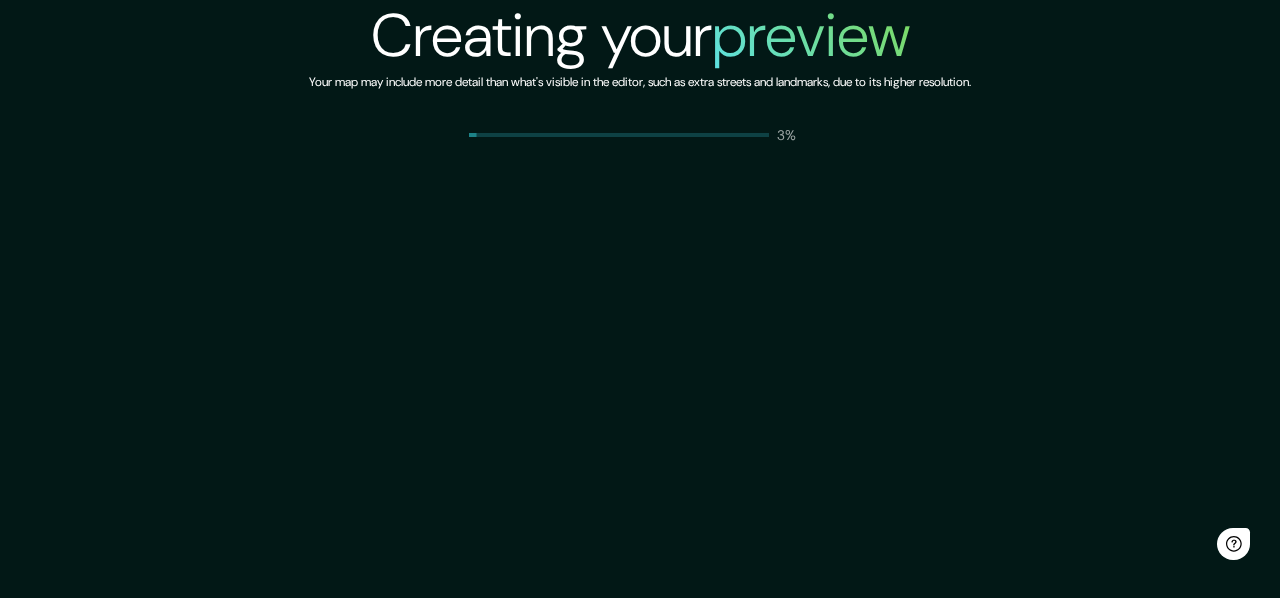 scroll, scrollTop: 0, scrollLeft: 0, axis: both 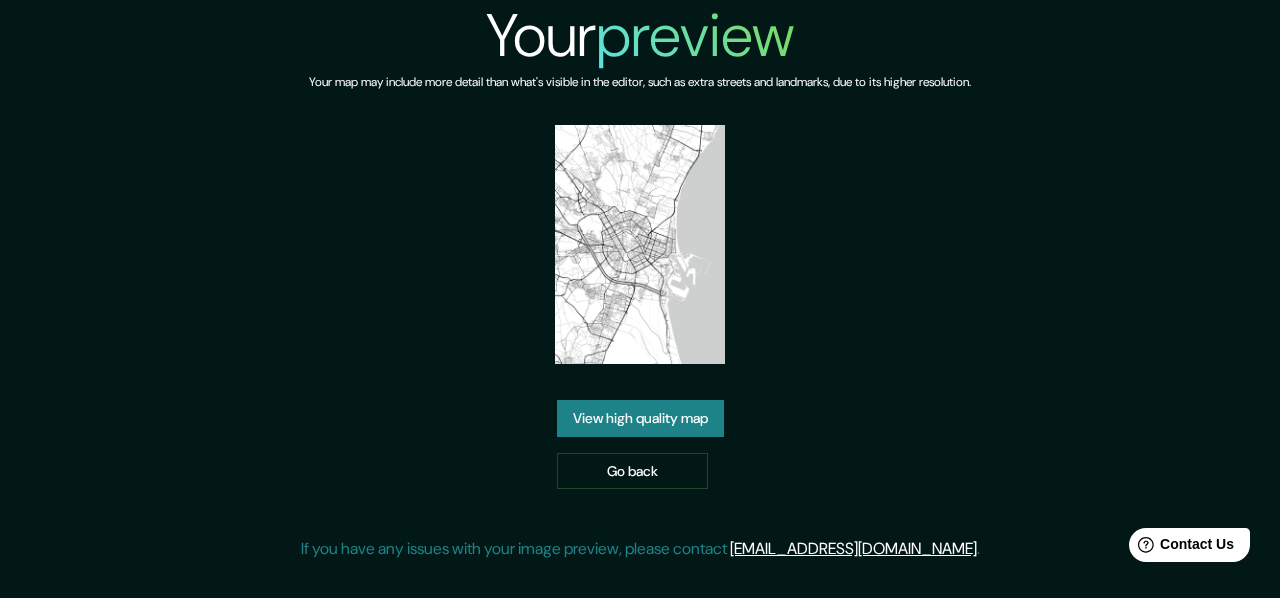 drag, startPoint x: 641, startPoint y: 361, endPoint x: 636, endPoint y: 329, distance: 32.38827 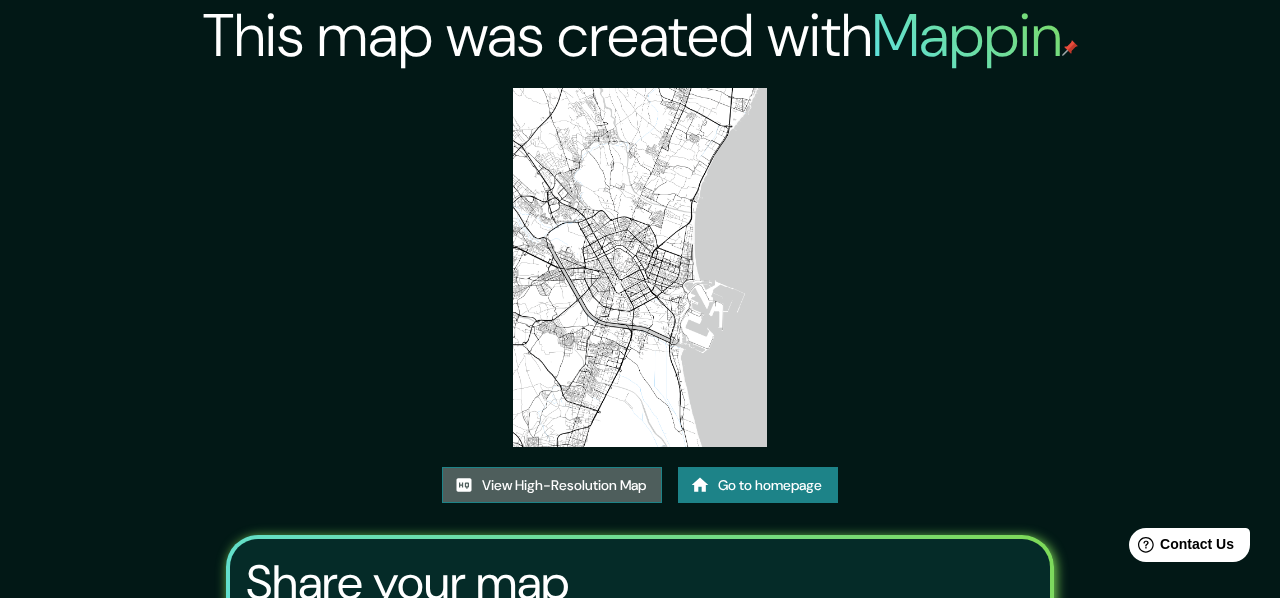 click on "View High-Resolution Map" at bounding box center [552, 485] 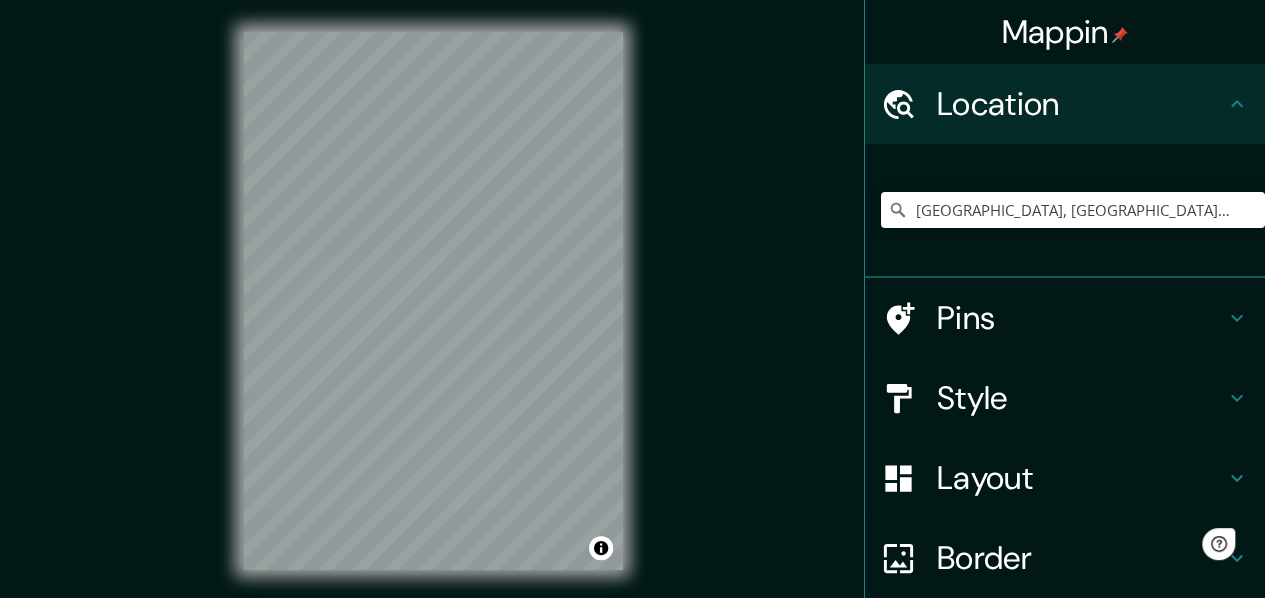 scroll, scrollTop: 0, scrollLeft: 0, axis: both 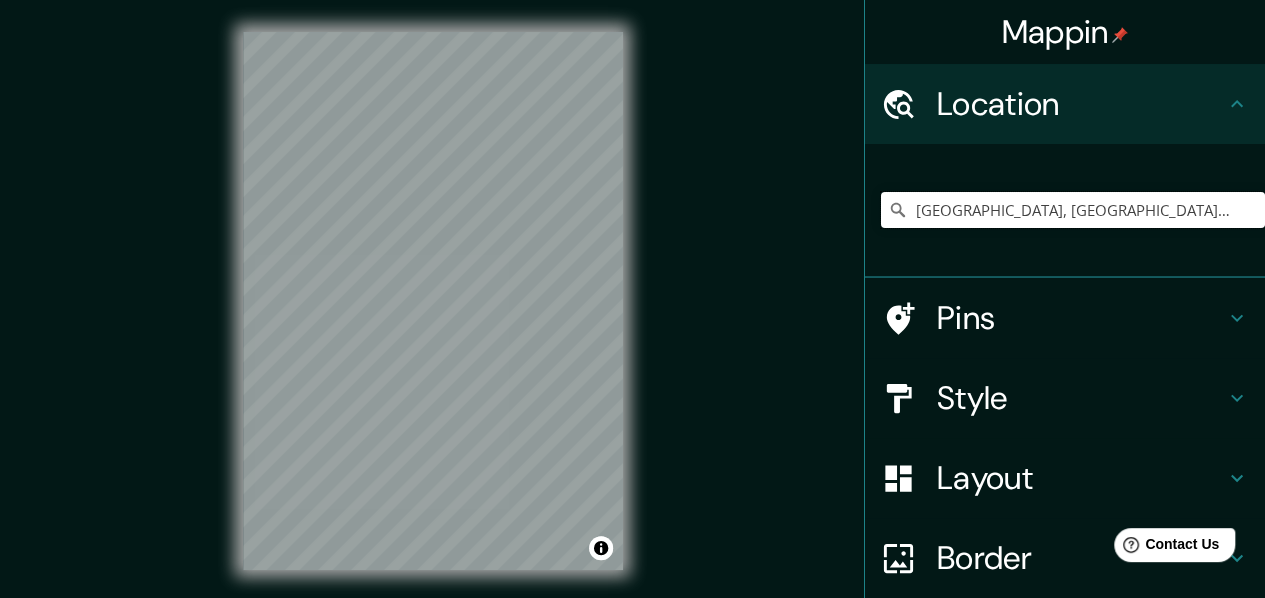 click on "[GEOGRAPHIC_DATA], [GEOGRAPHIC_DATA], [GEOGRAPHIC_DATA]" at bounding box center (1073, 210) 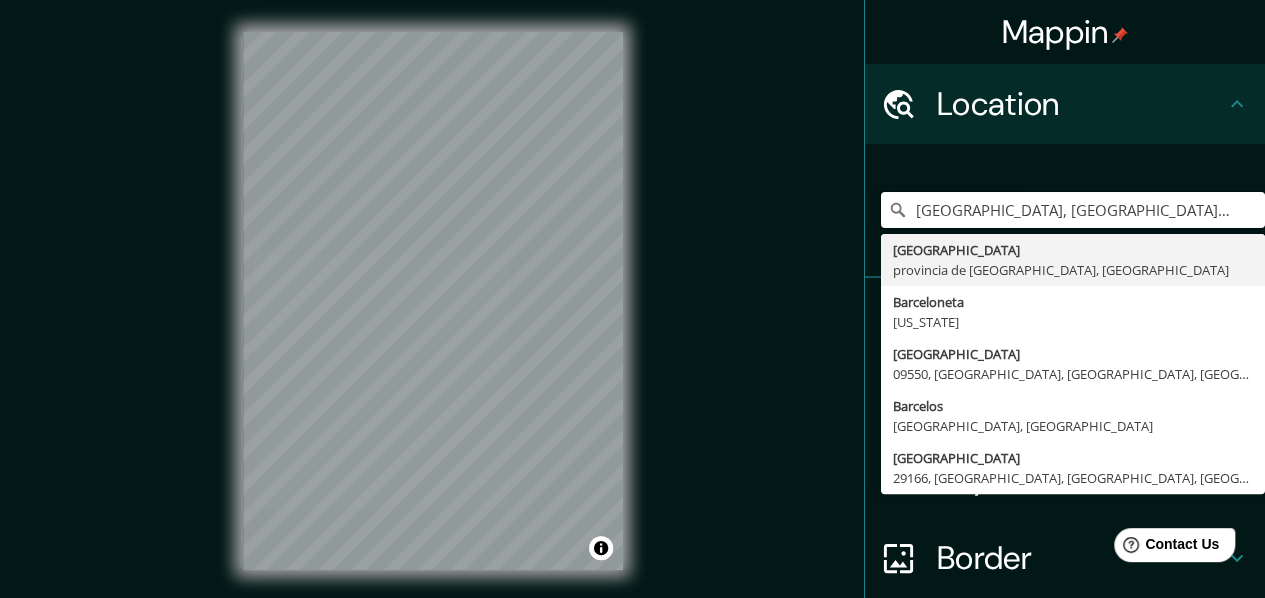 type on "[GEOGRAPHIC_DATA], [GEOGRAPHIC_DATA], [GEOGRAPHIC_DATA]" 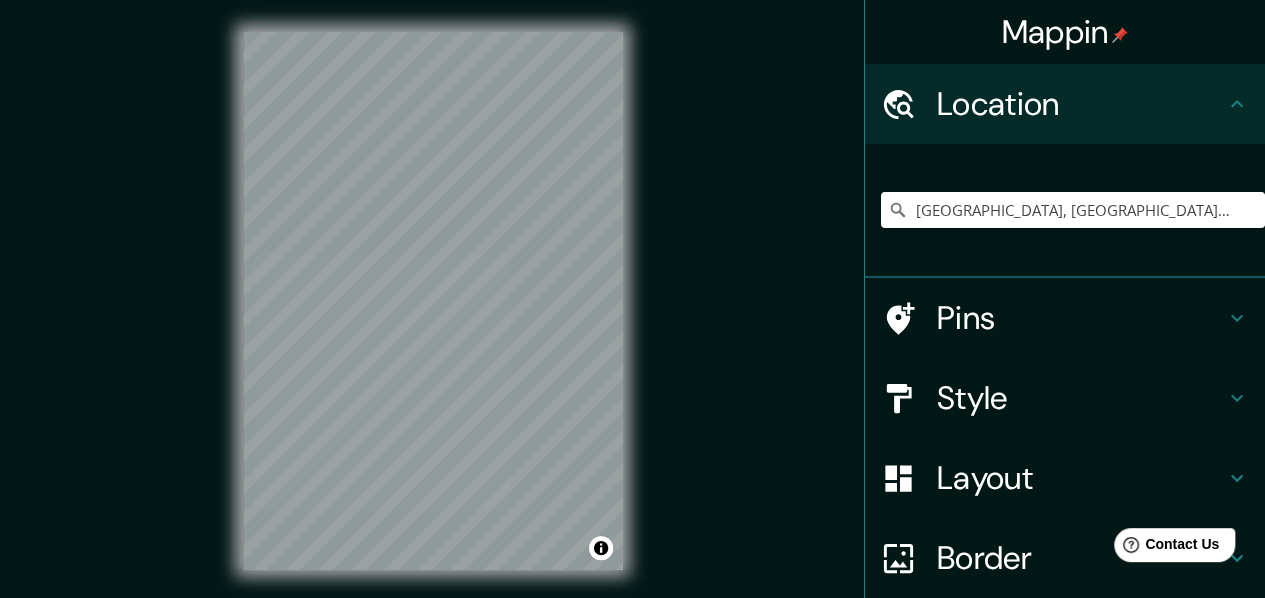 scroll, scrollTop: 166, scrollLeft: 0, axis: vertical 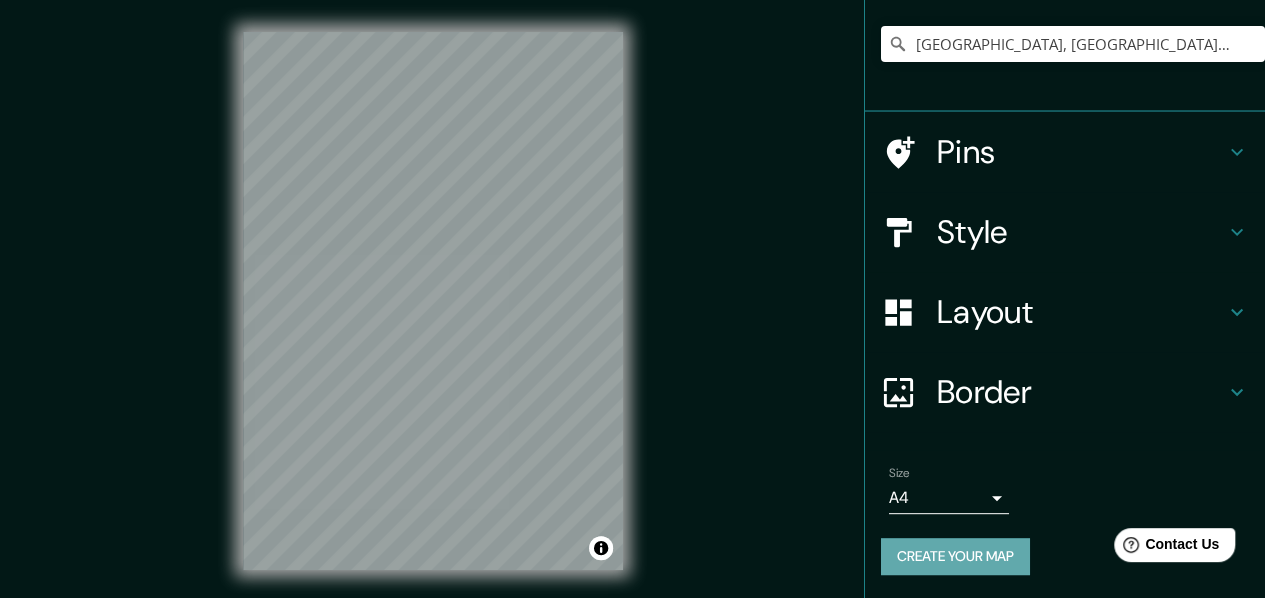 click on "Create your map" at bounding box center [955, 556] 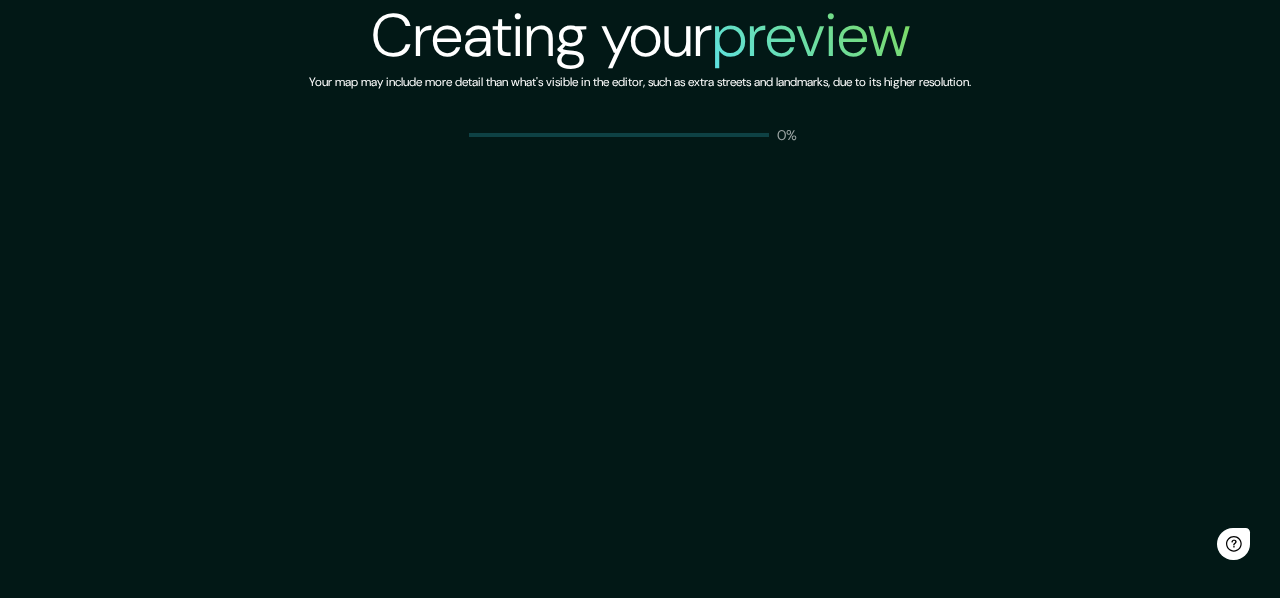 scroll, scrollTop: 0, scrollLeft: 0, axis: both 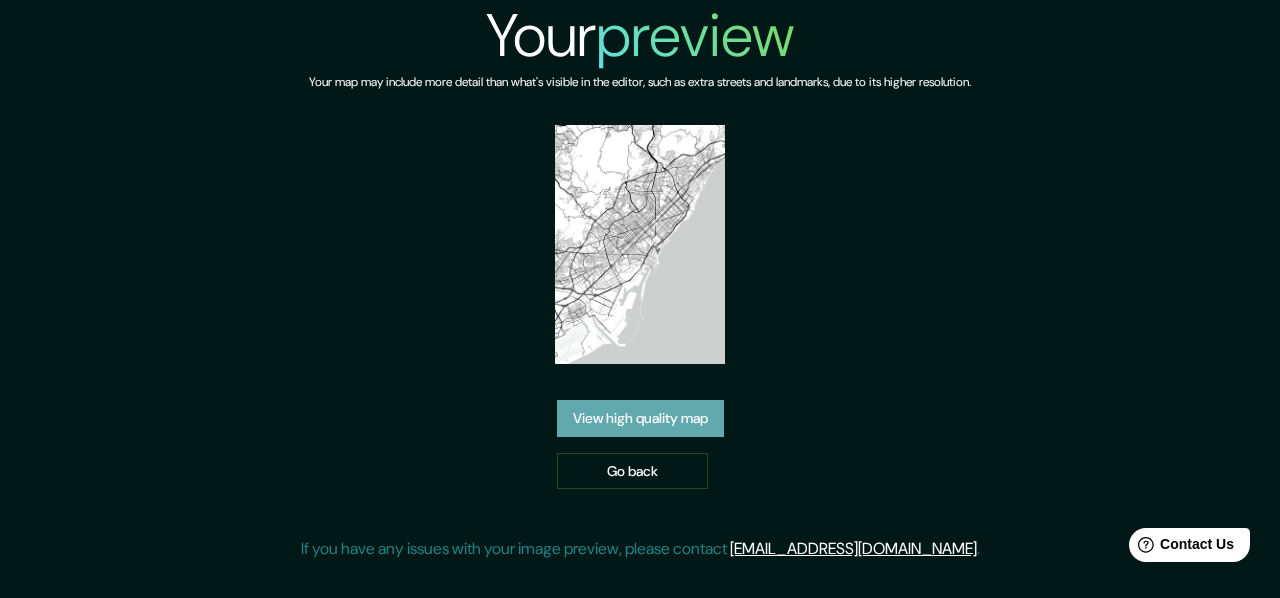 click on "View high quality map" at bounding box center (640, 418) 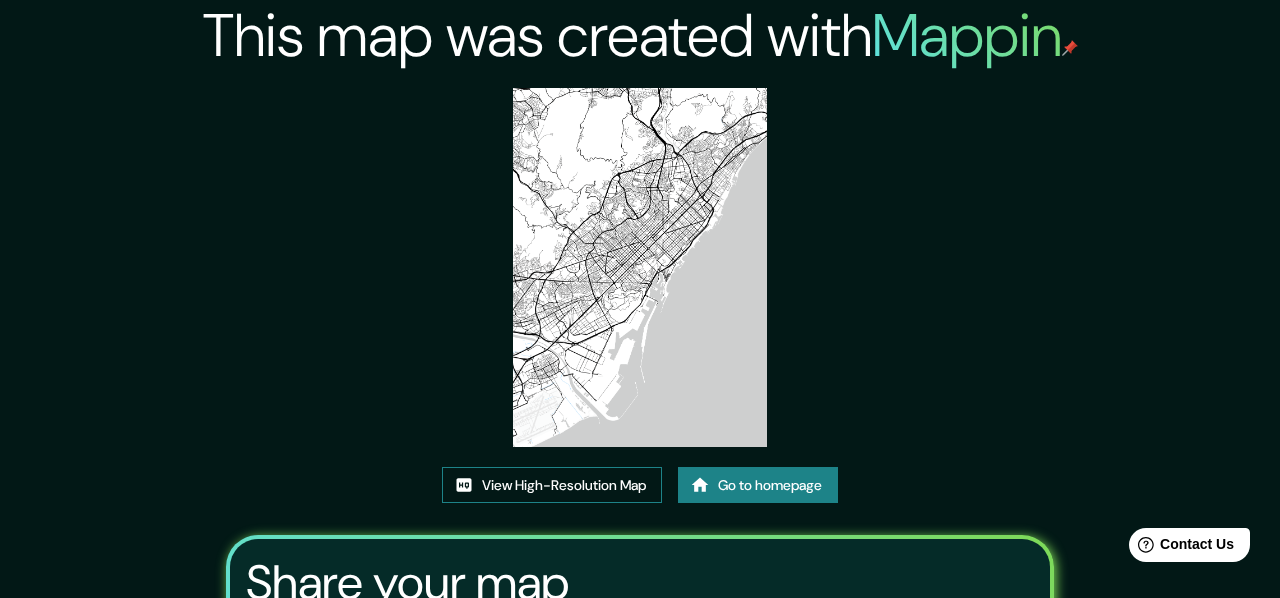 click on "View High-Resolution Map" at bounding box center [552, 485] 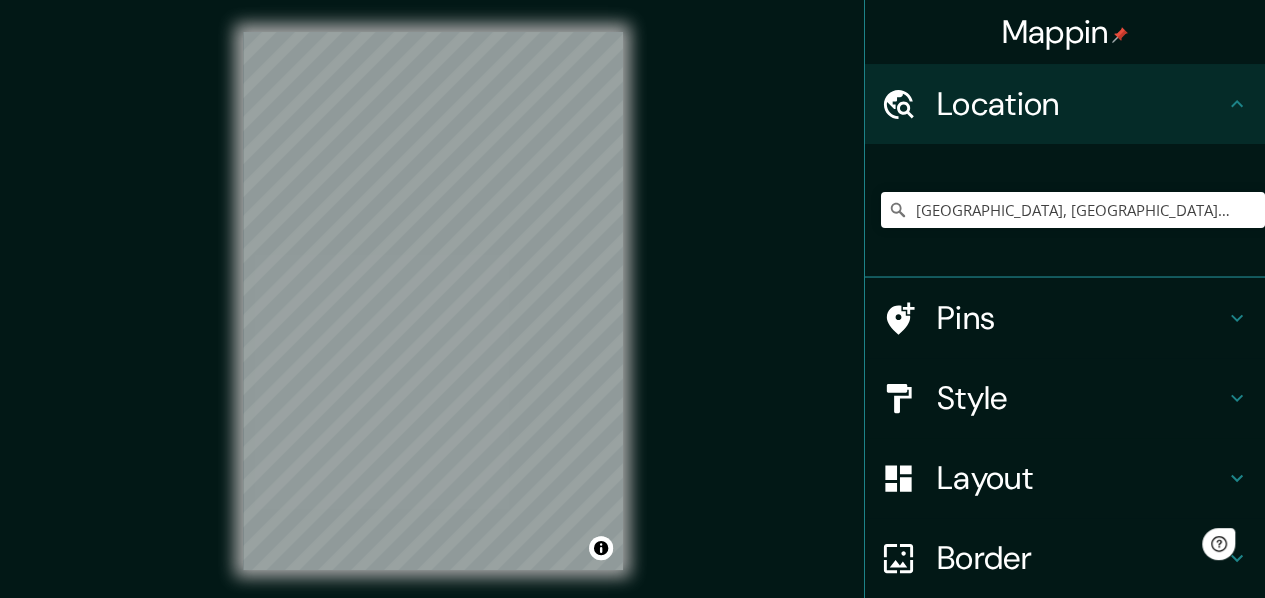 scroll, scrollTop: 0, scrollLeft: 0, axis: both 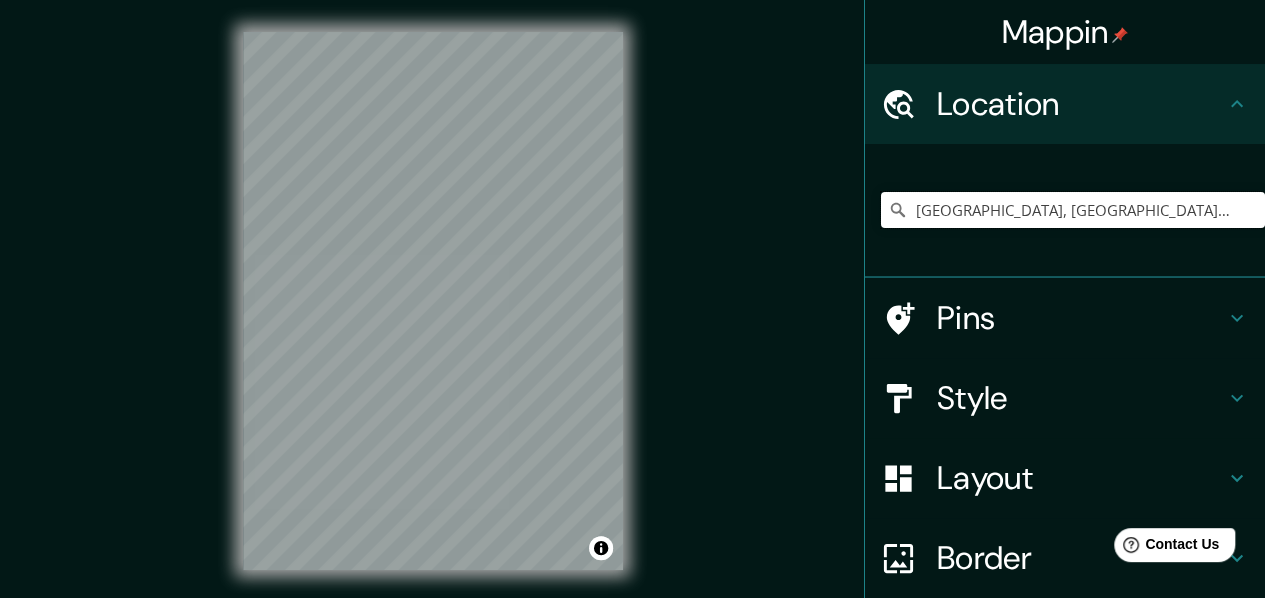 click on "[GEOGRAPHIC_DATA], [GEOGRAPHIC_DATA], [GEOGRAPHIC_DATA]" at bounding box center [1073, 210] 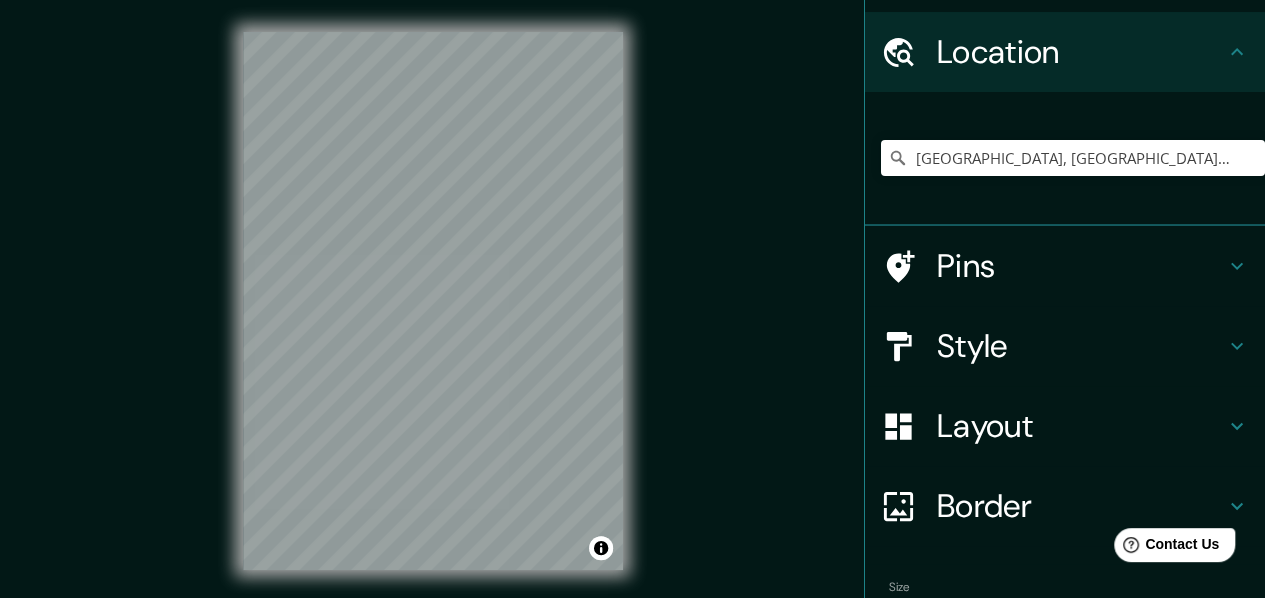 scroll, scrollTop: 166, scrollLeft: 0, axis: vertical 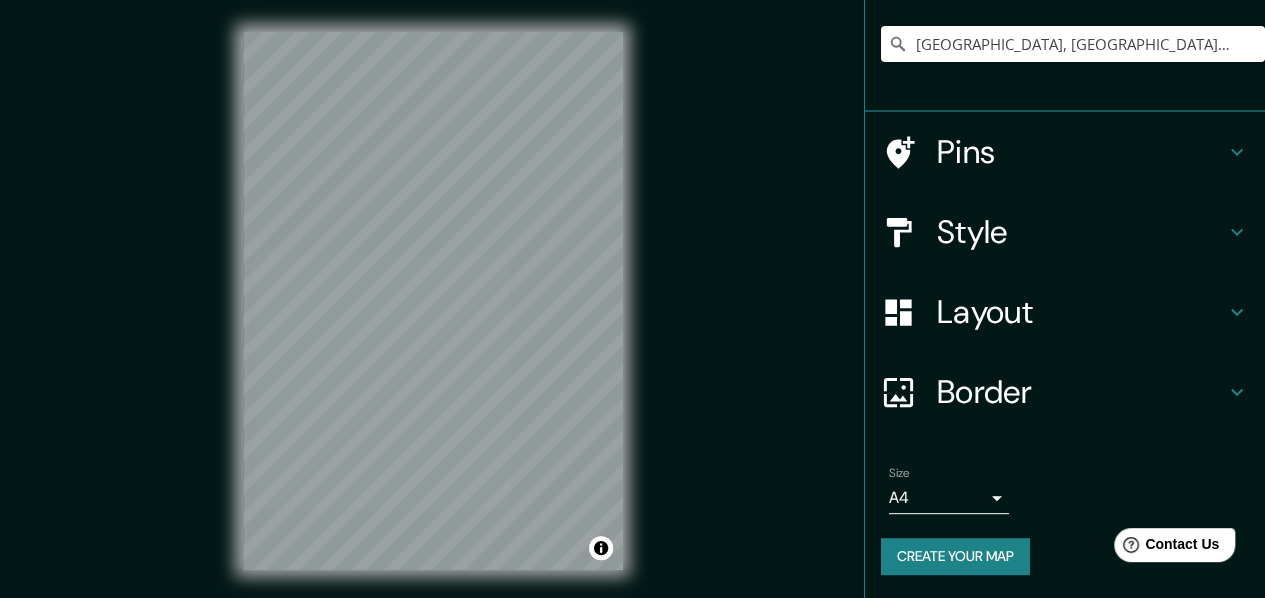 click on "Mappin Location [GEOGRAPHIC_DATA], [GEOGRAPHIC_DATA], [GEOGRAPHIC_DATA] [GEOGRAPHIC_DATA]  provincia de [GEOGRAPHIC_DATA], [GEOGRAPHIC_DATA] [GEOGRAPHIC_DATA]  [GEOGRAPHIC_DATA], [GEOGRAPHIC_DATA] Rubião Júnior  Botucatu, [GEOGRAPHIC_DATA], [GEOGRAPHIC_DATA] Rubite  provincia de [GEOGRAPHIC_DATA], [GEOGRAPHIC_DATA] Rubis  [GEOGRAPHIC_DATA], [GEOGRAPHIC_DATA], [GEOGRAPHIC_DATA] Pins Style Layout Border Choose a border.  Hint : you can make layers of the frame opaque to create some cool effects. None Simple Transparent Fancy Size A4 single Create your map © Mapbox   © OpenStreetMap   Improve this map Any problems, suggestions, or concerns please email    [EMAIL_ADDRESS][DOMAIN_NAME] . . ." at bounding box center (632, 299) 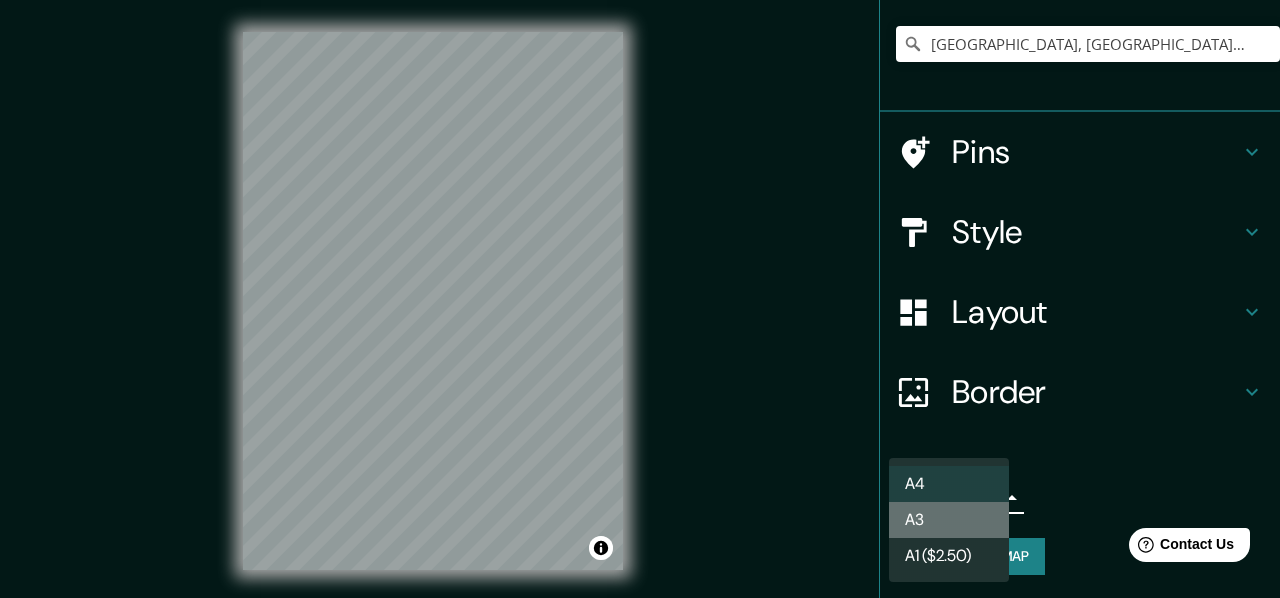 click on "A3" at bounding box center [949, 520] 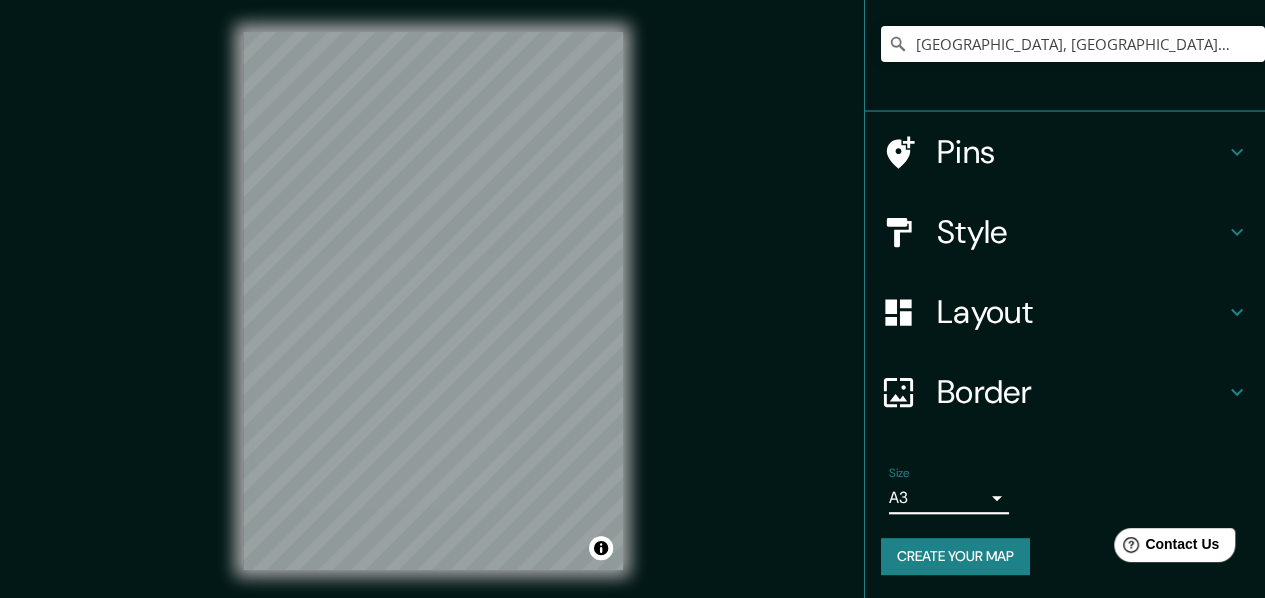 click on "Create your map" at bounding box center (955, 556) 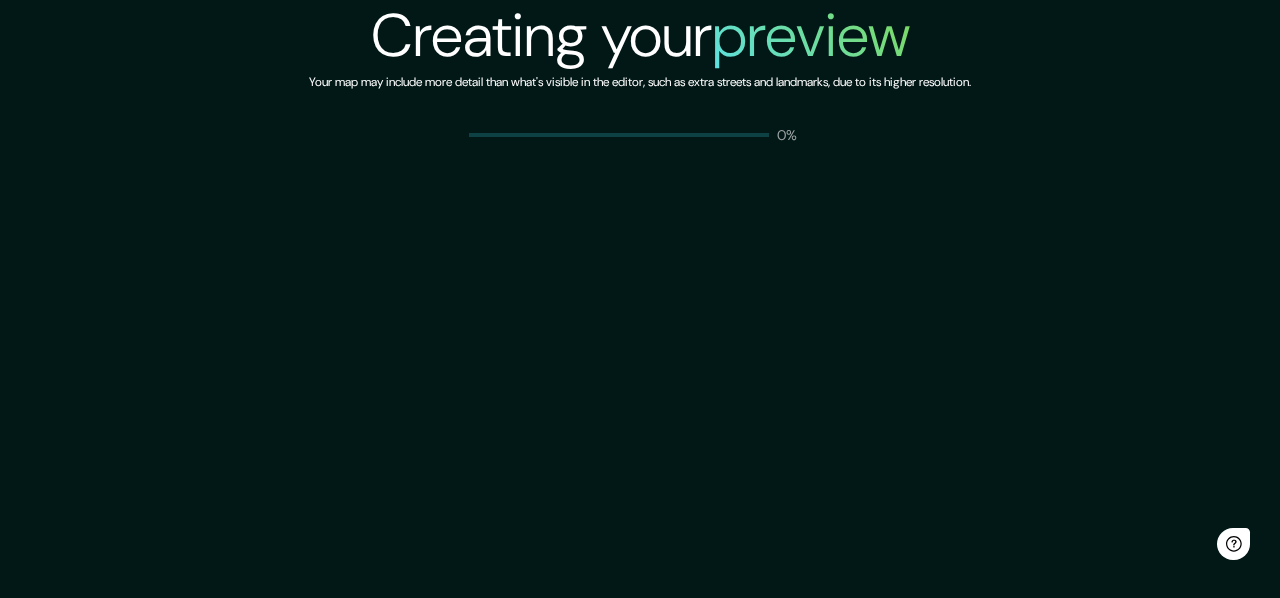 scroll, scrollTop: 0, scrollLeft: 0, axis: both 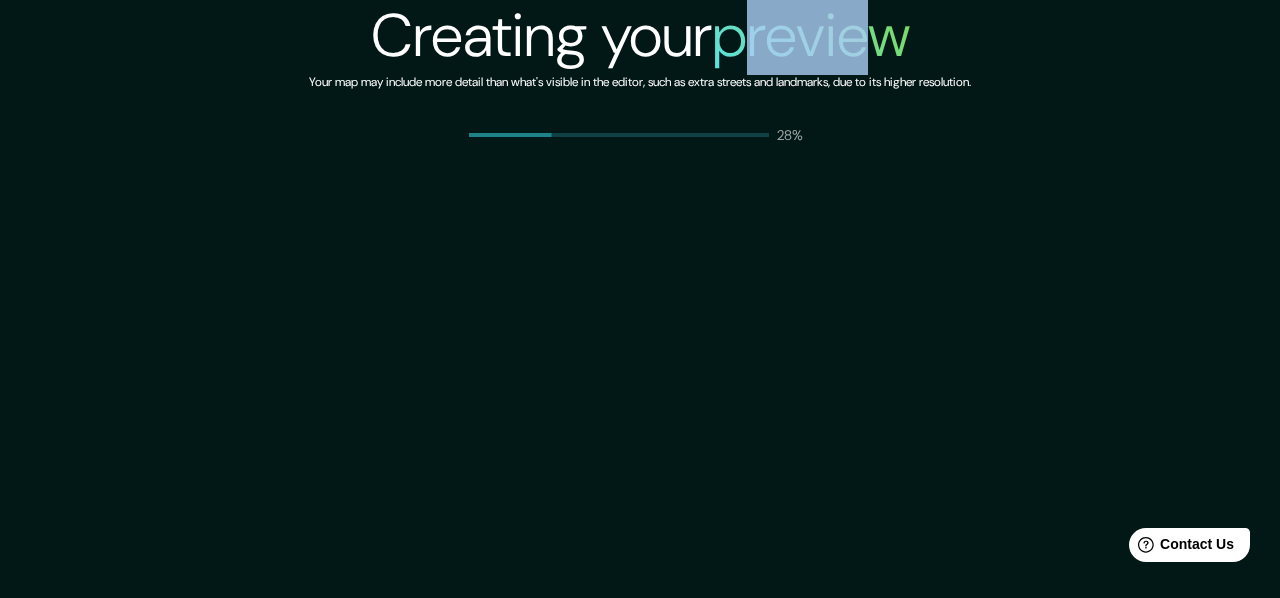 drag, startPoint x: 735, startPoint y: 43, endPoint x: 863, endPoint y: 37, distance: 128.14055 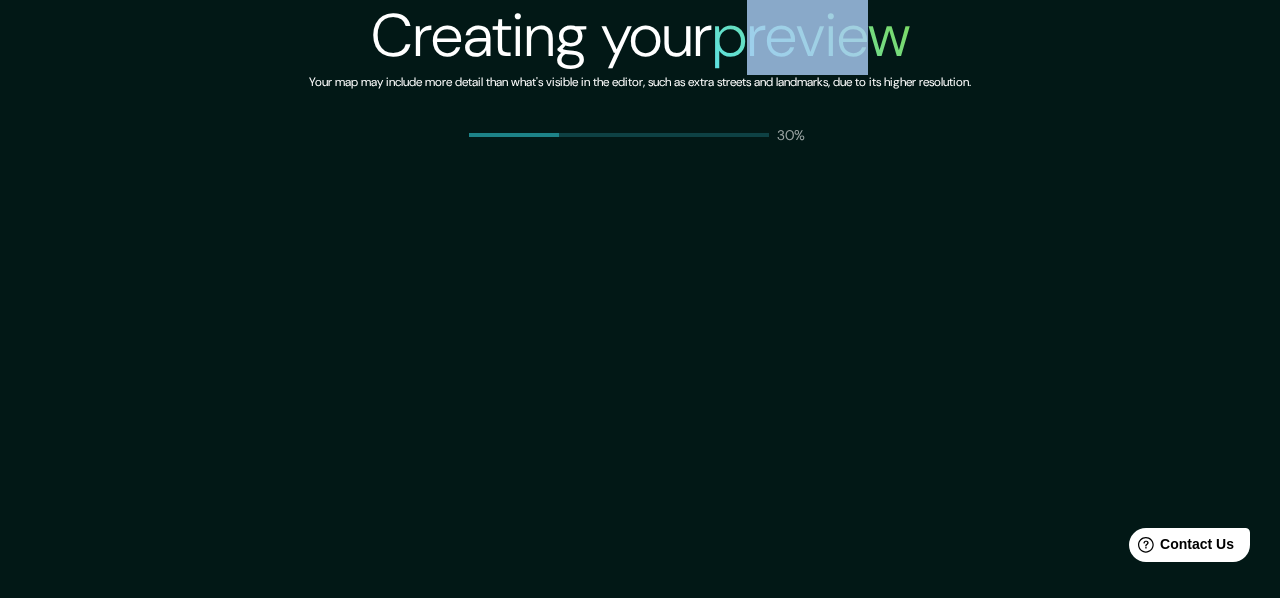 click on "preview" at bounding box center (811, 35) 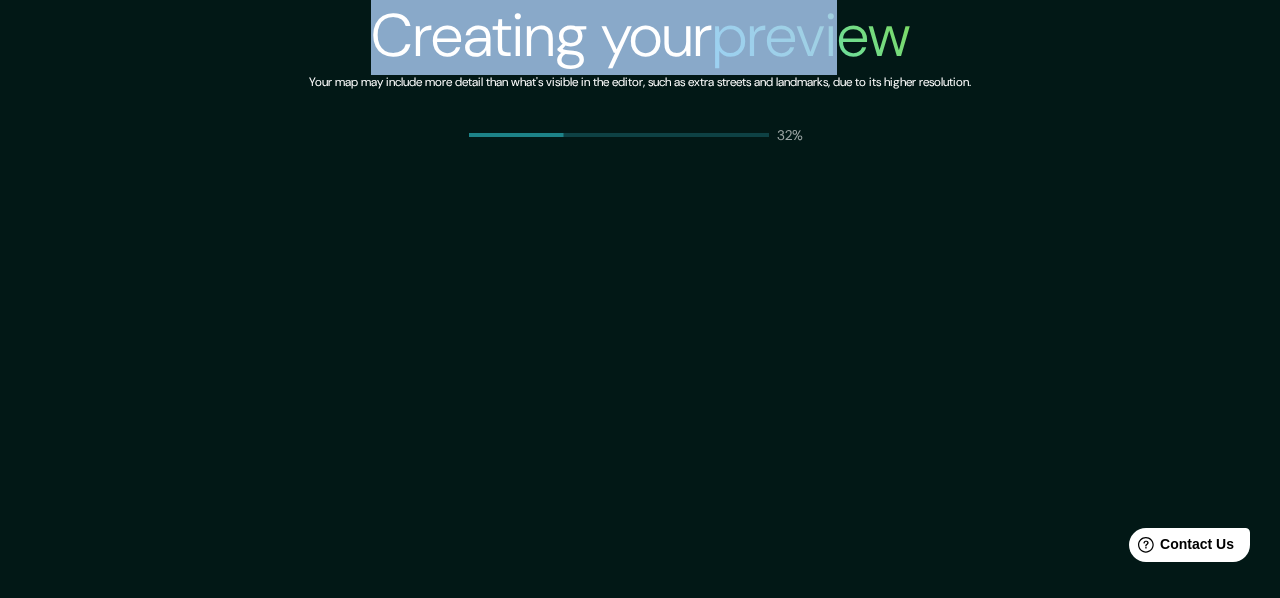 drag, startPoint x: 740, startPoint y: 7, endPoint x: 351, endPoint y: 25, distance: 389.41623 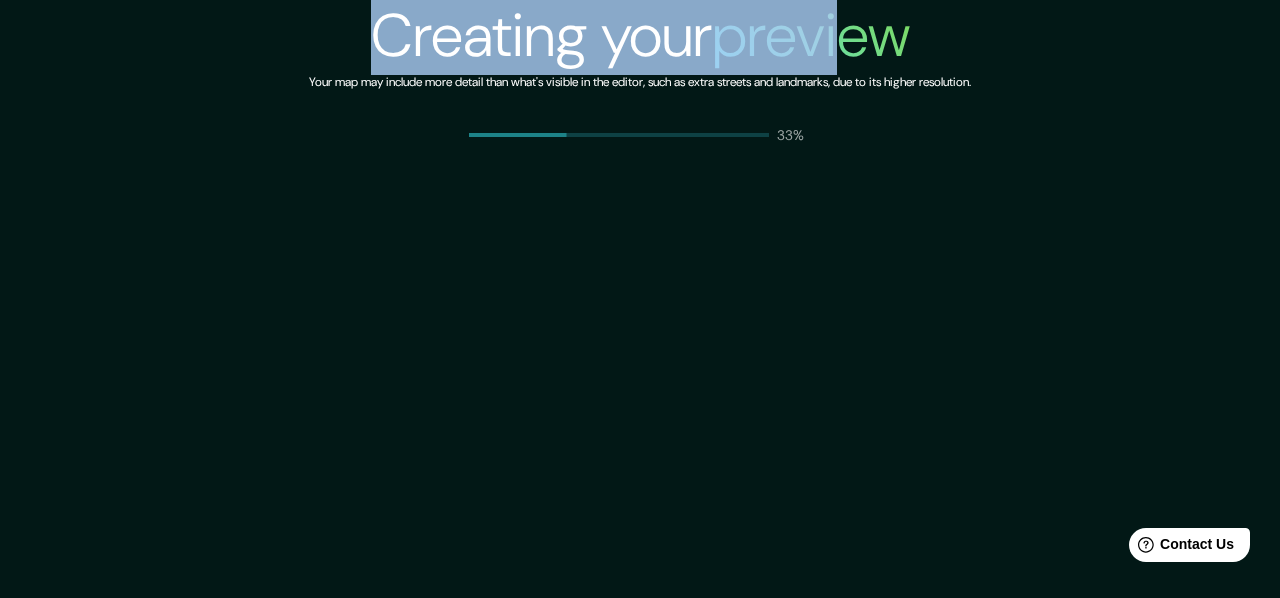 click on "preview" at bounding box center (811, 35) 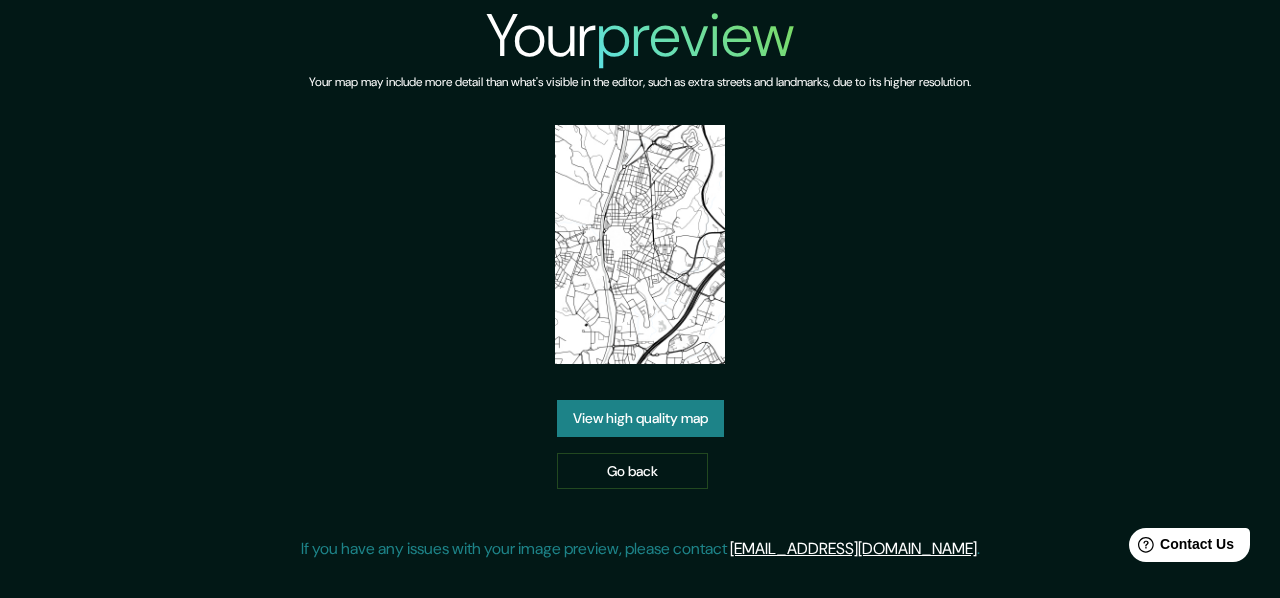 click on "View high quality map" at bounding box center (640, 418) 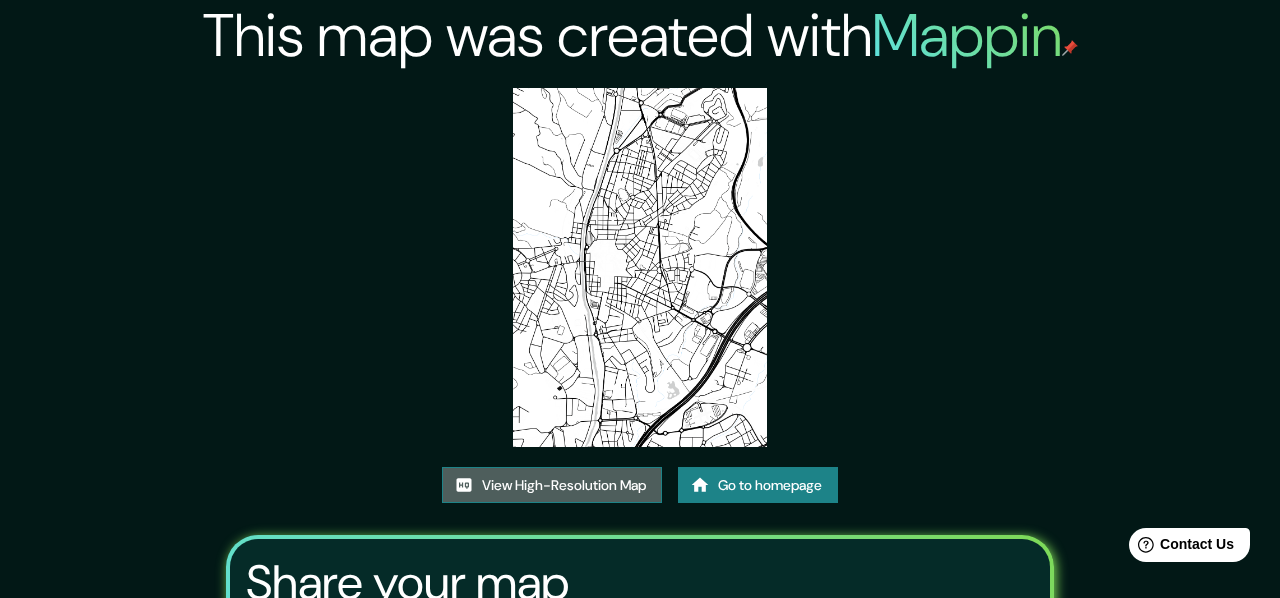 click on "View High-Resolution Map" at bounding box center [552, 485] 